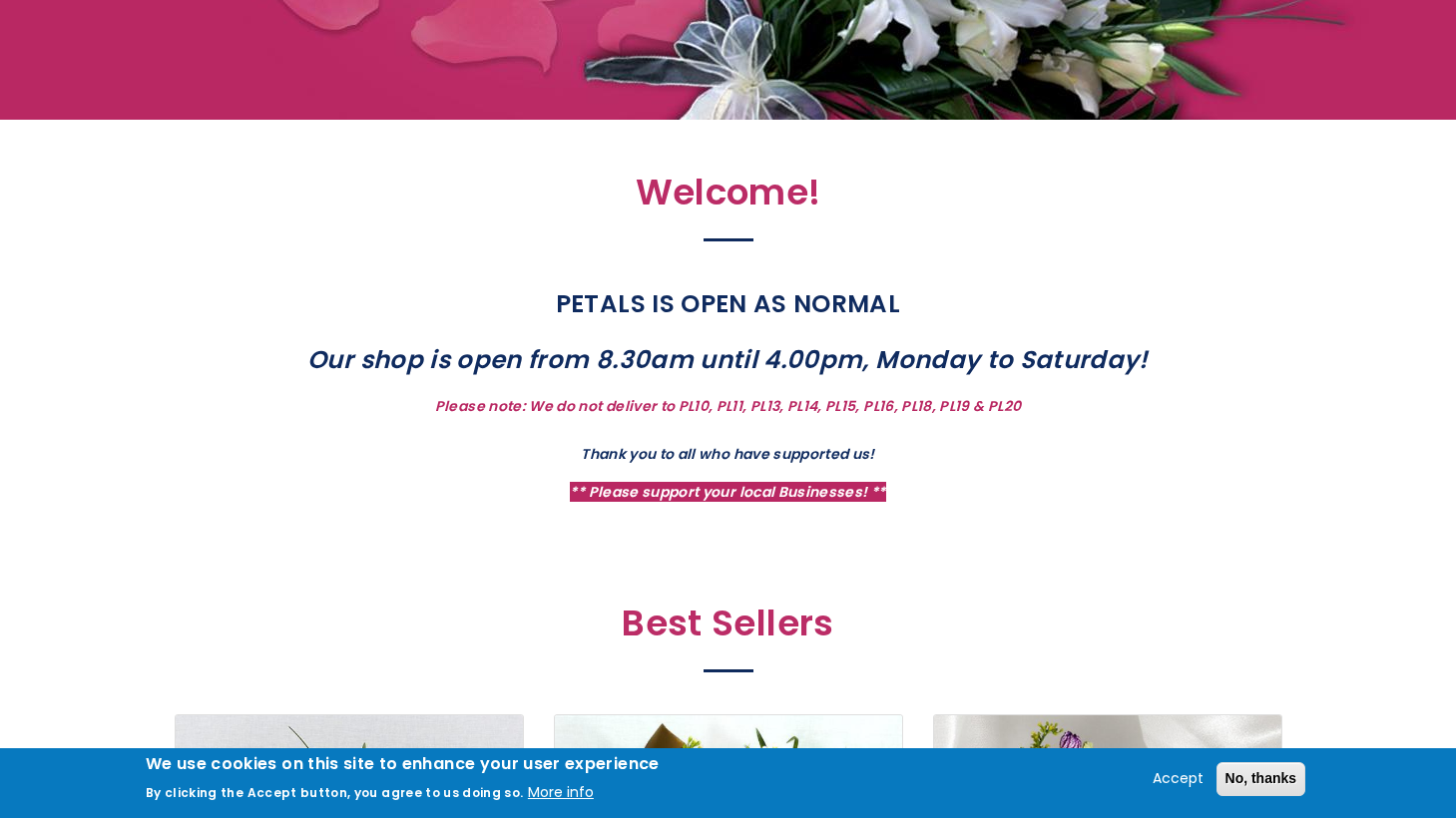 scroll, scrollTop: 494, scrollLeft: 0, axis: vertical 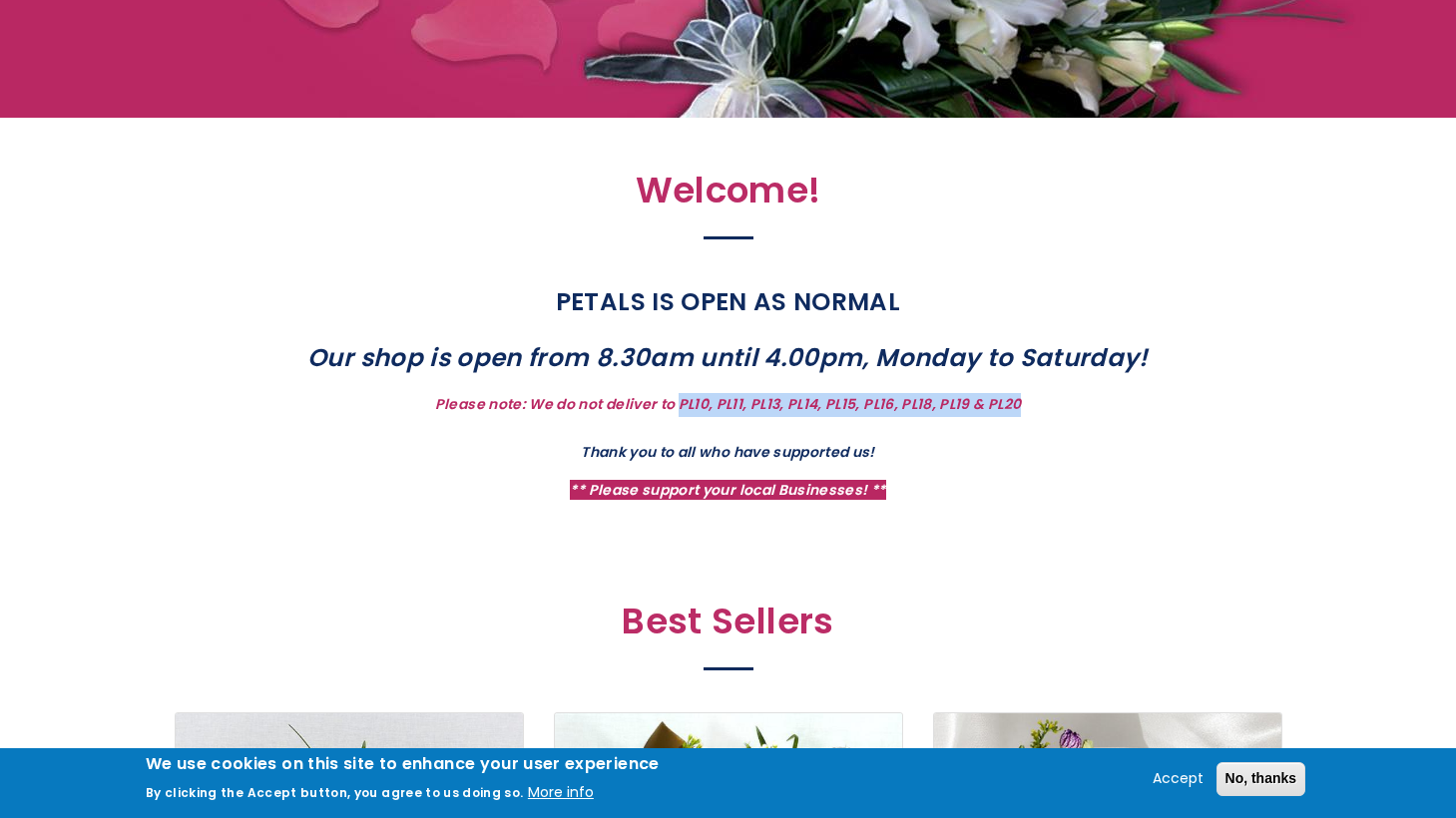 drag, startPoint x: 681, startPoint y: 403, endPoint x: 1106, endPoint y: 407, distance: 425.01882 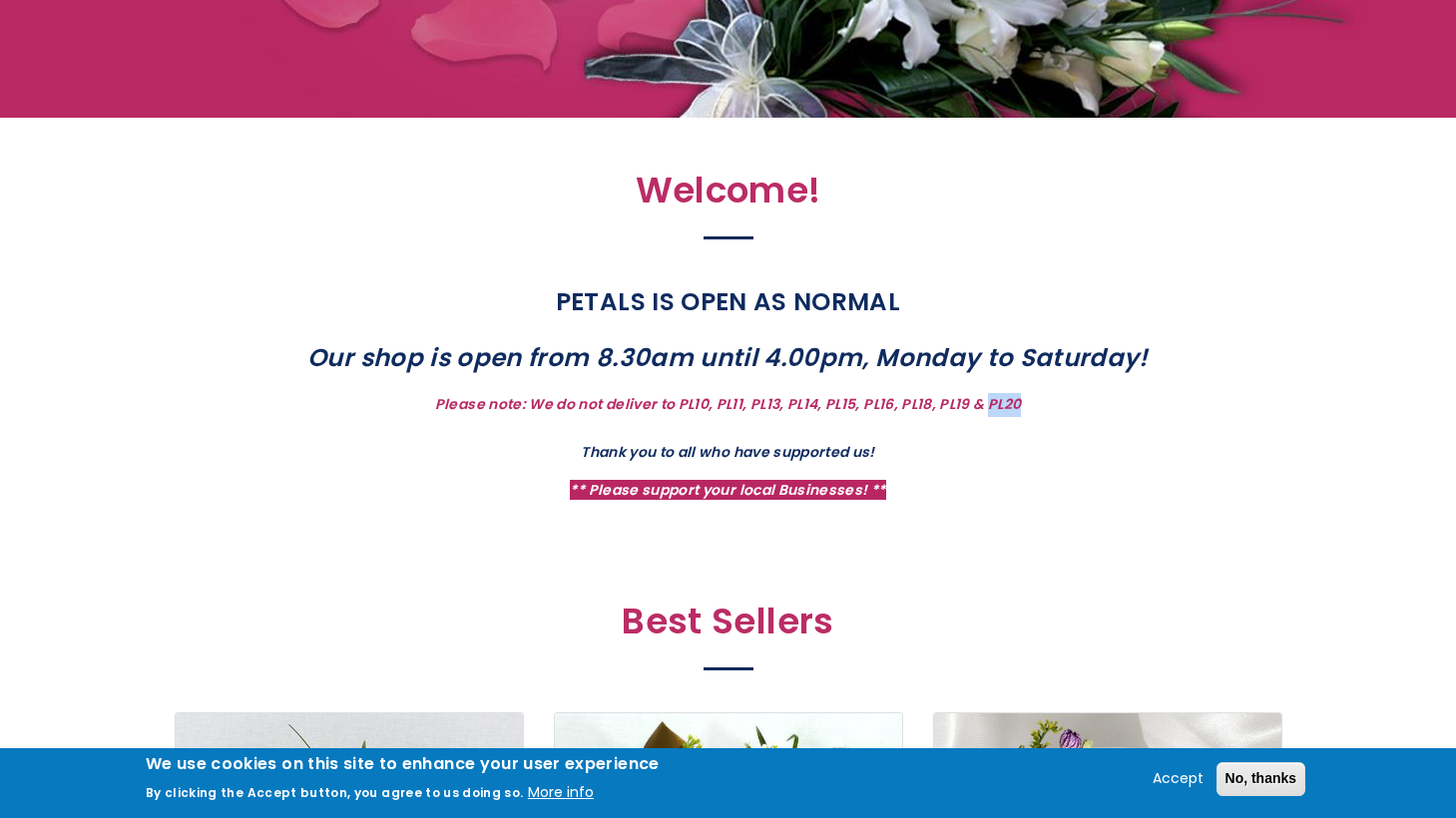 drag, startPoint x: 1023, startPoint y: 402, endPoint x: 992, endPoint y: 403, distance: 31.016125 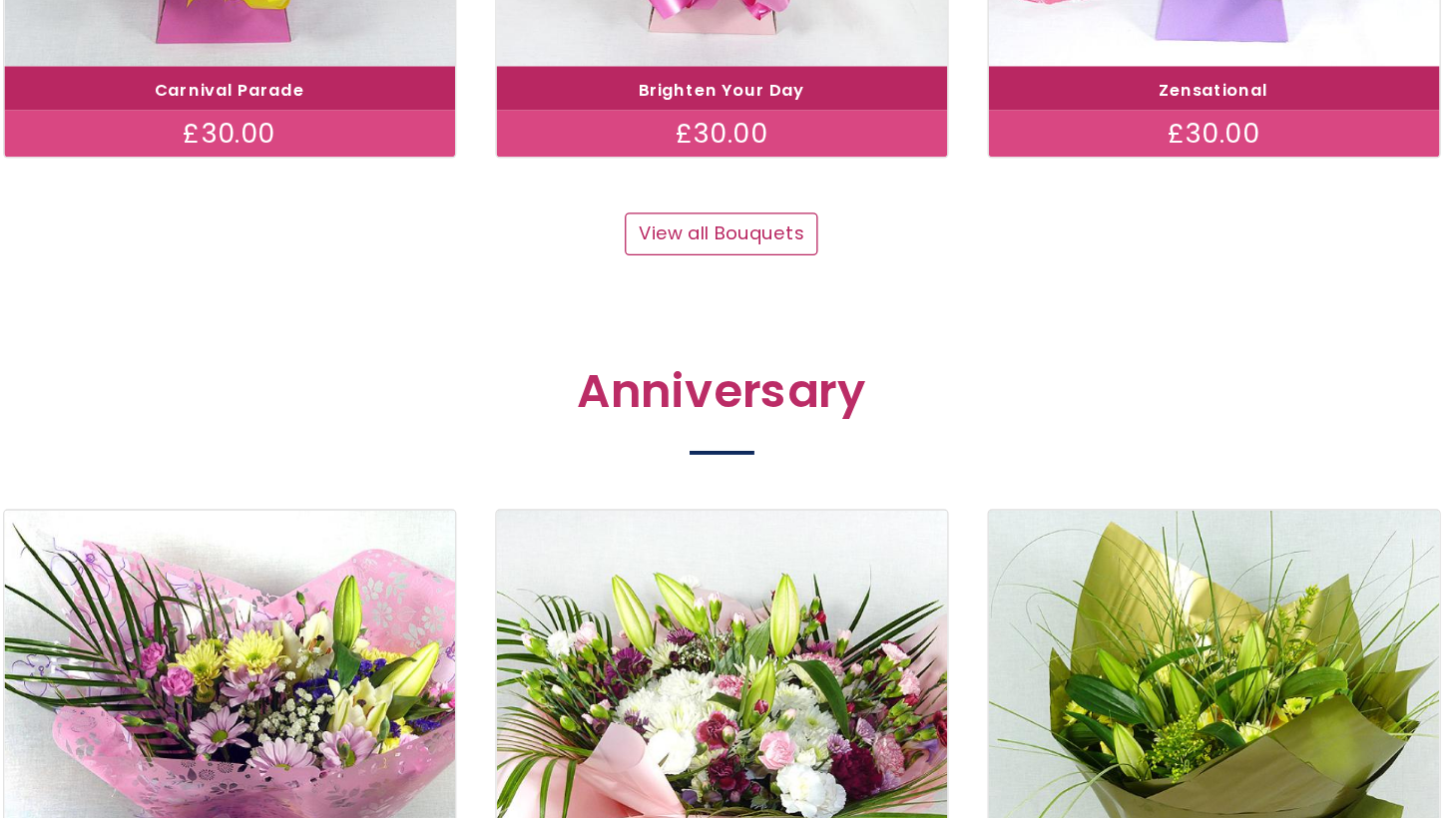 scroll, scrollTop: 2299, scrollLeft: 0, axis: vertical 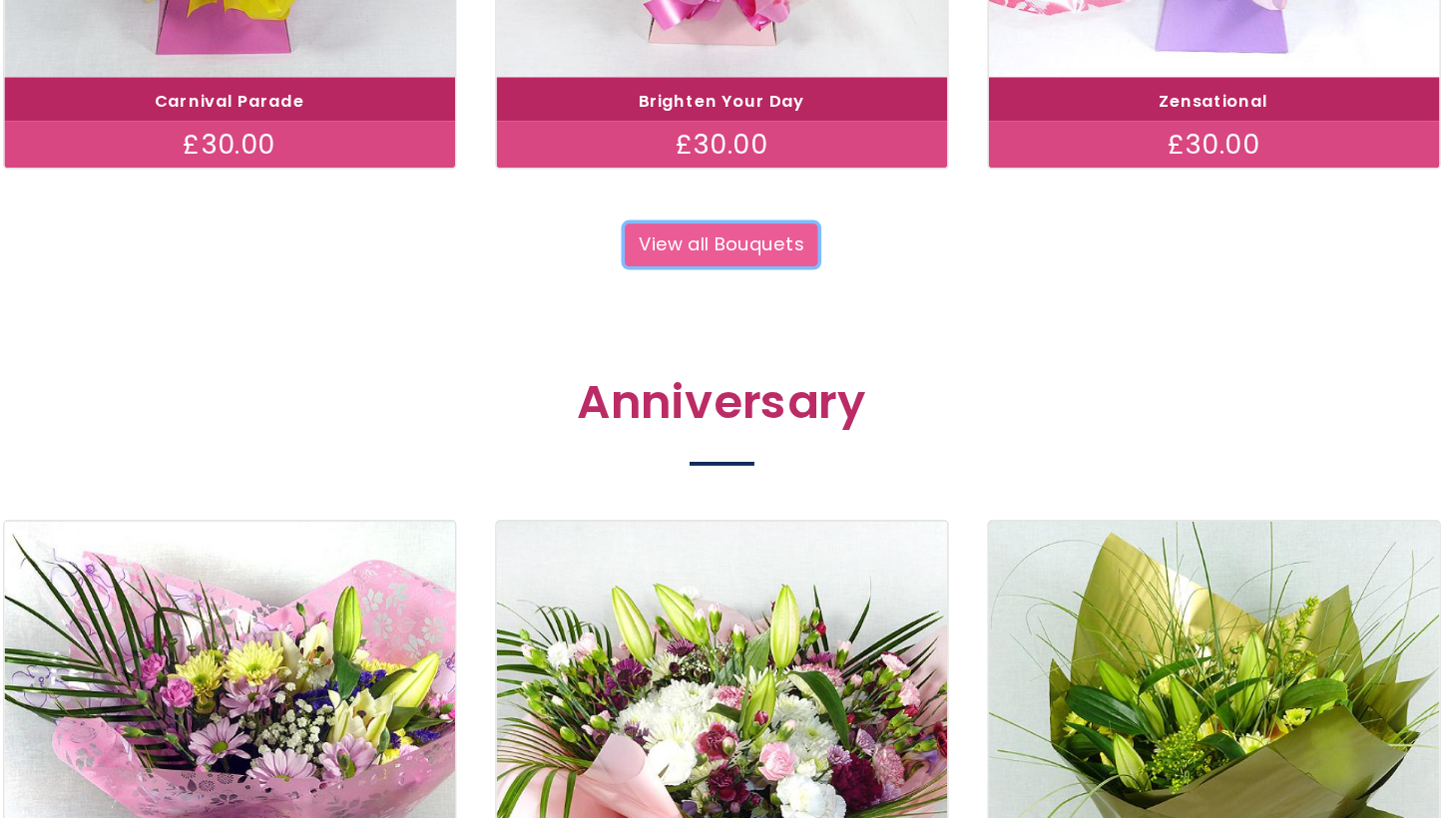 click on "View all Bouquets" at bounding box center (728, 190) 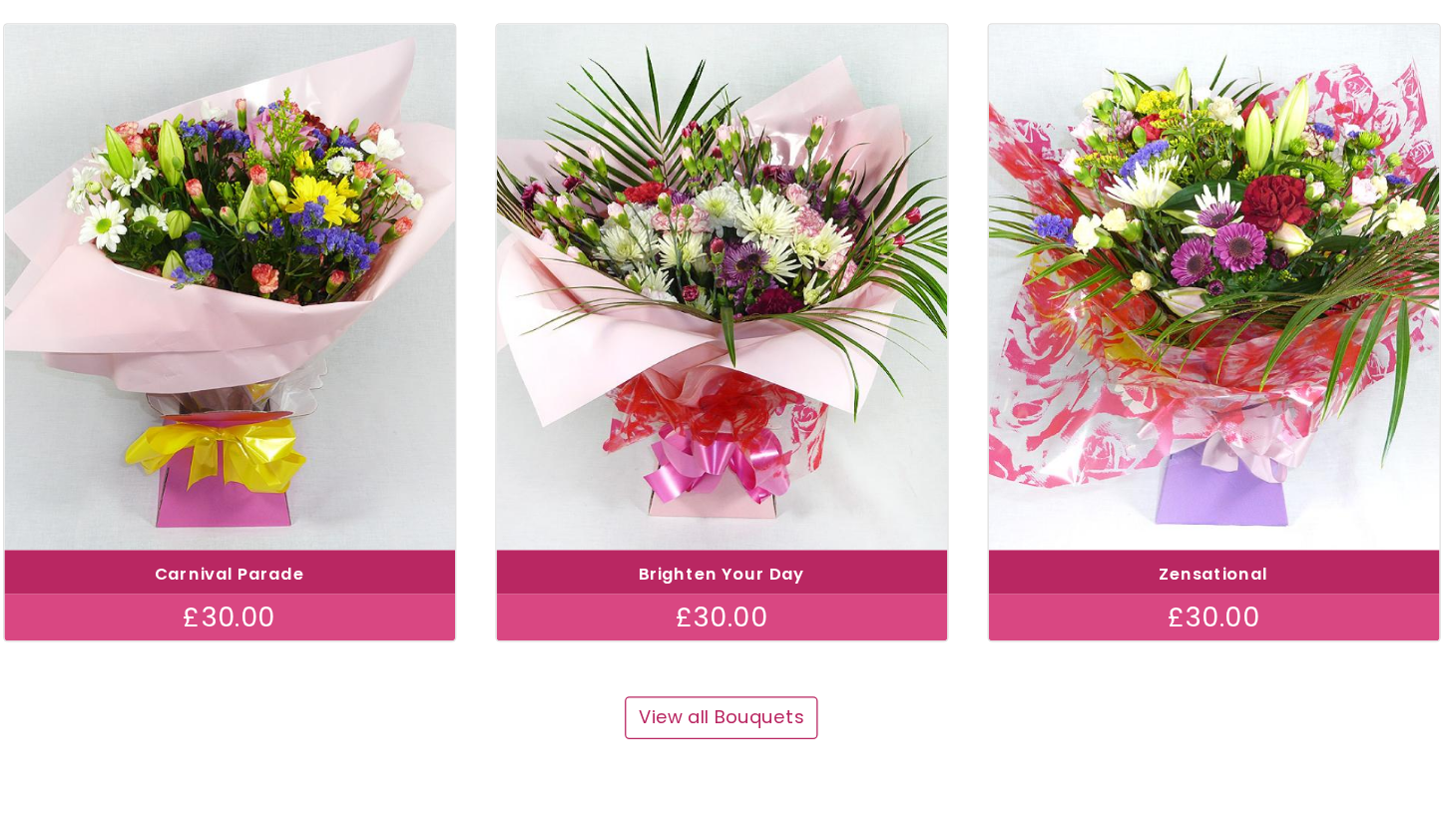 scroll, scrollTop: 1876, scrollLeft: 0, axis: vertical 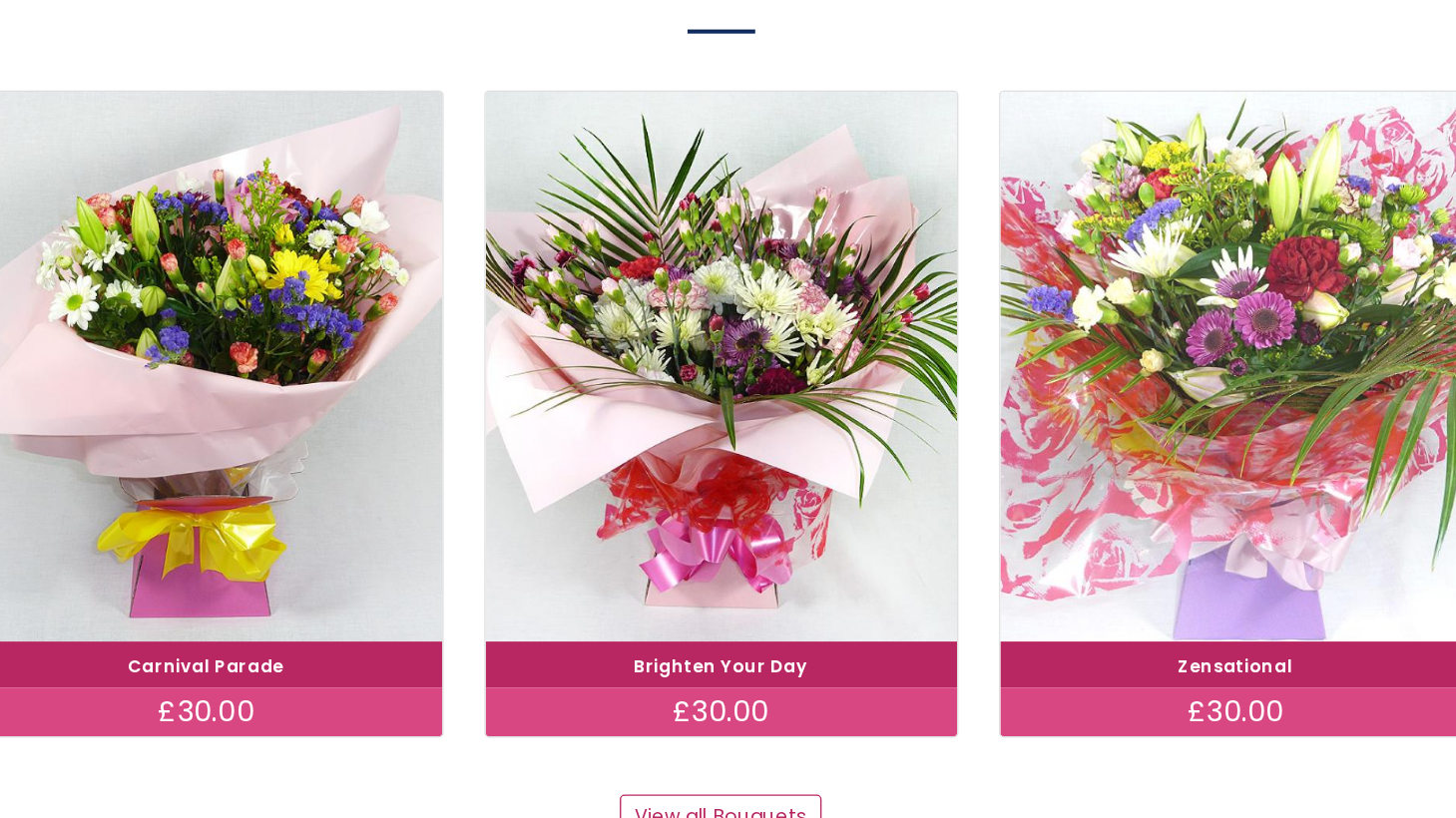 click at bounding box center [1107, 280] 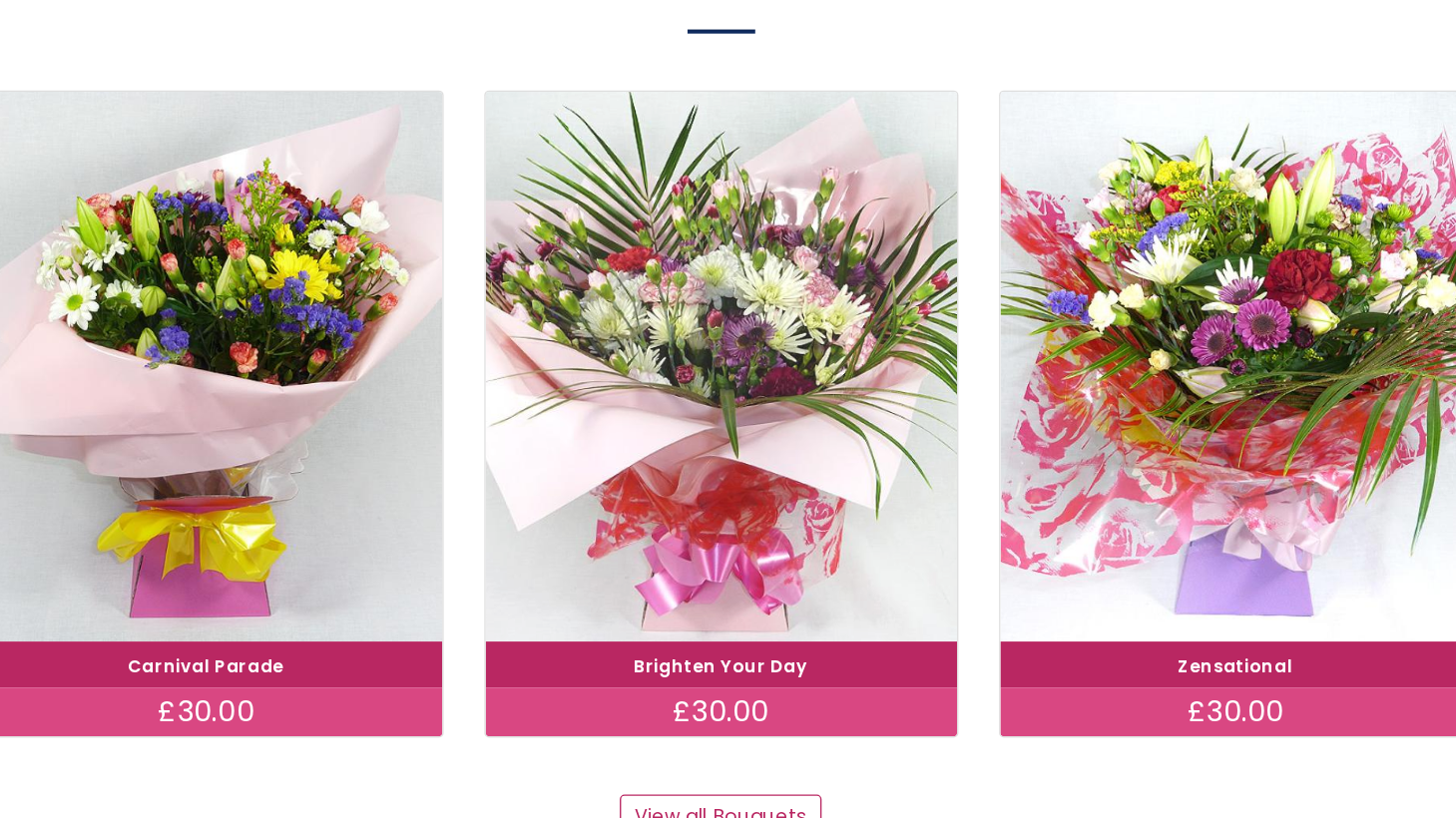 click at bounding box center [728, 280] 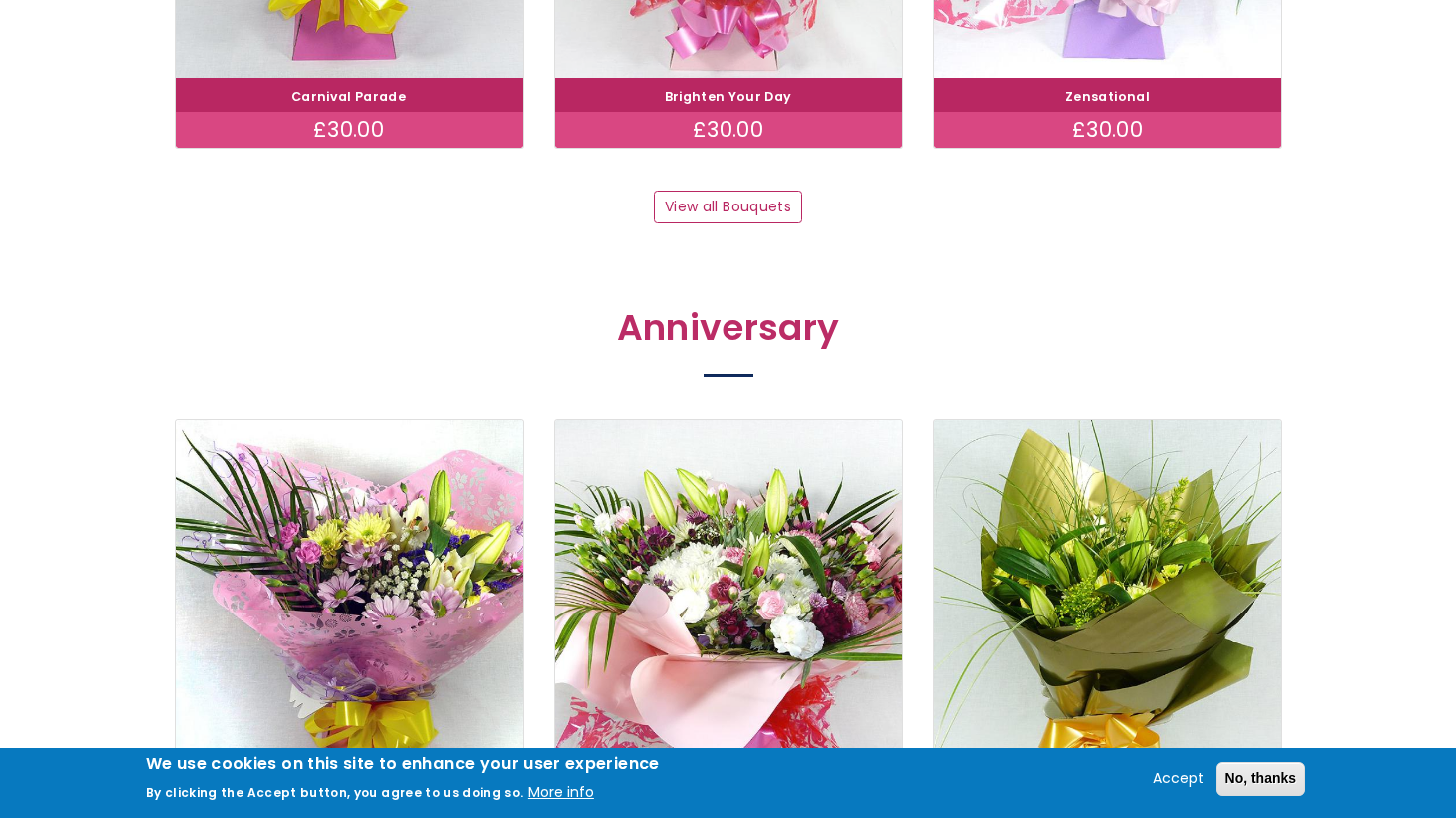 scroll, scrollTop: 2290, scrollLeft: 0, axis: vertical 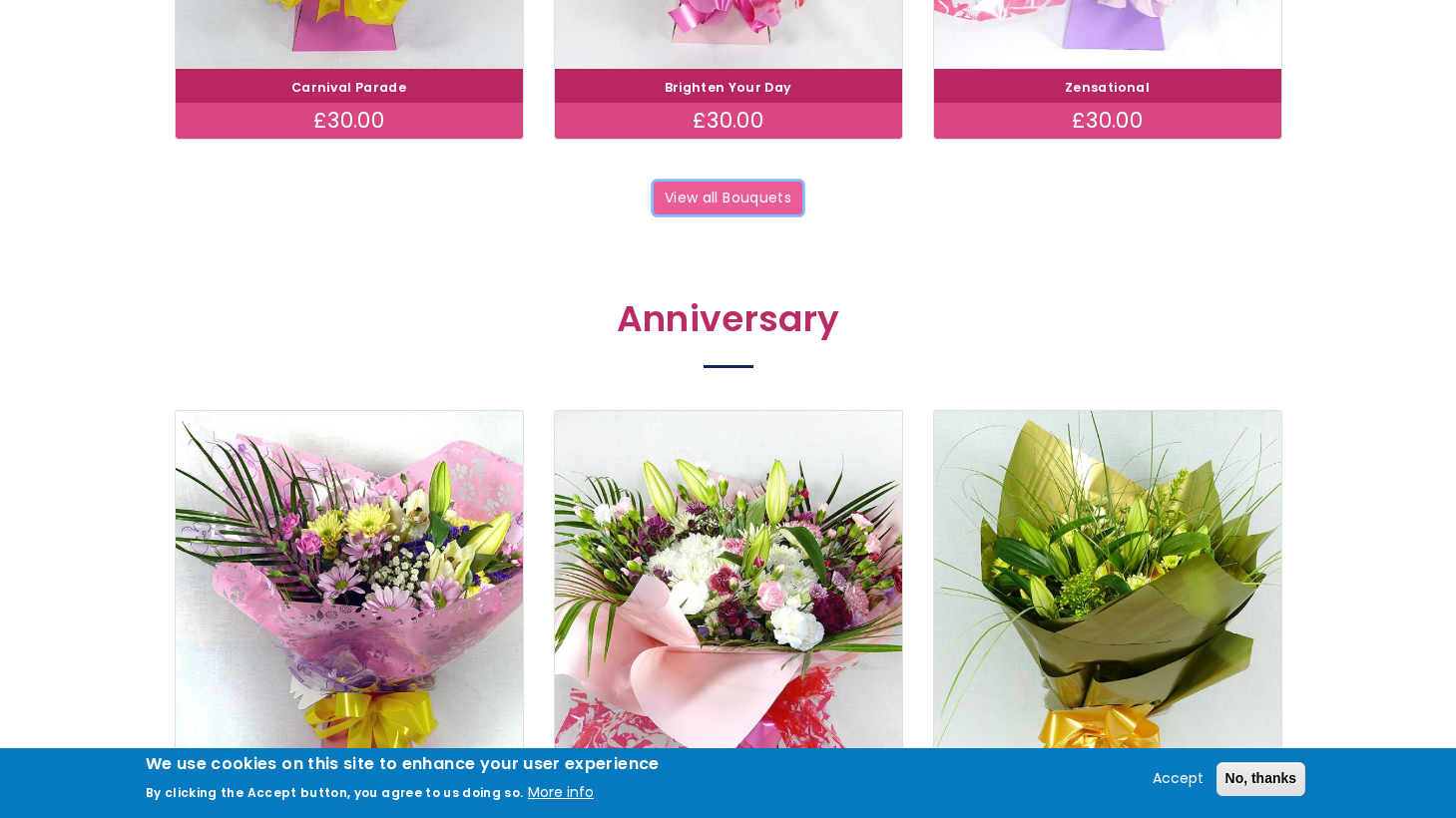 click on "View all Bouquets" at bounding box center (728, 199) 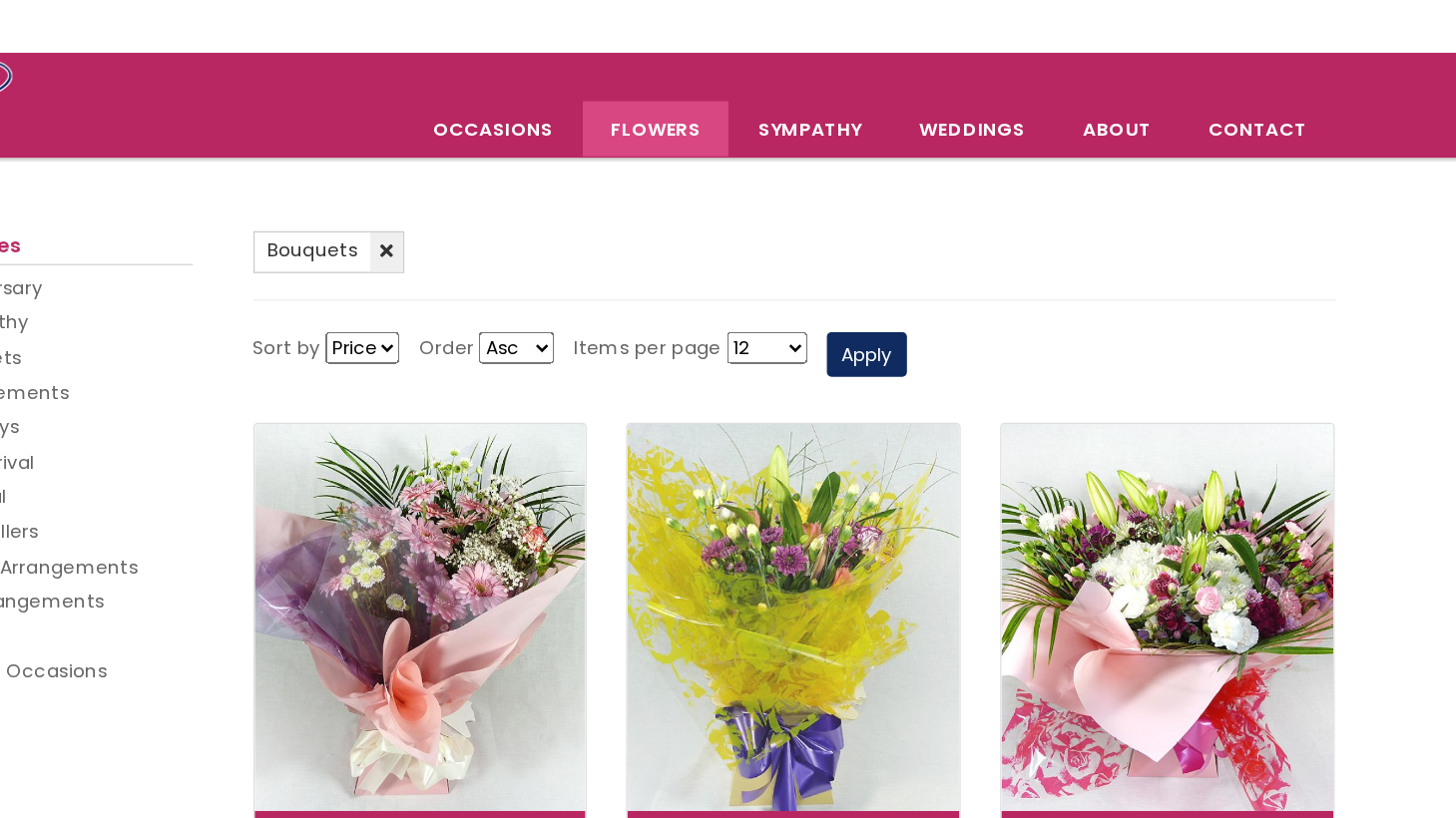 scroll, scrollTop: 85, scrollLeft: 0, axis: vertical 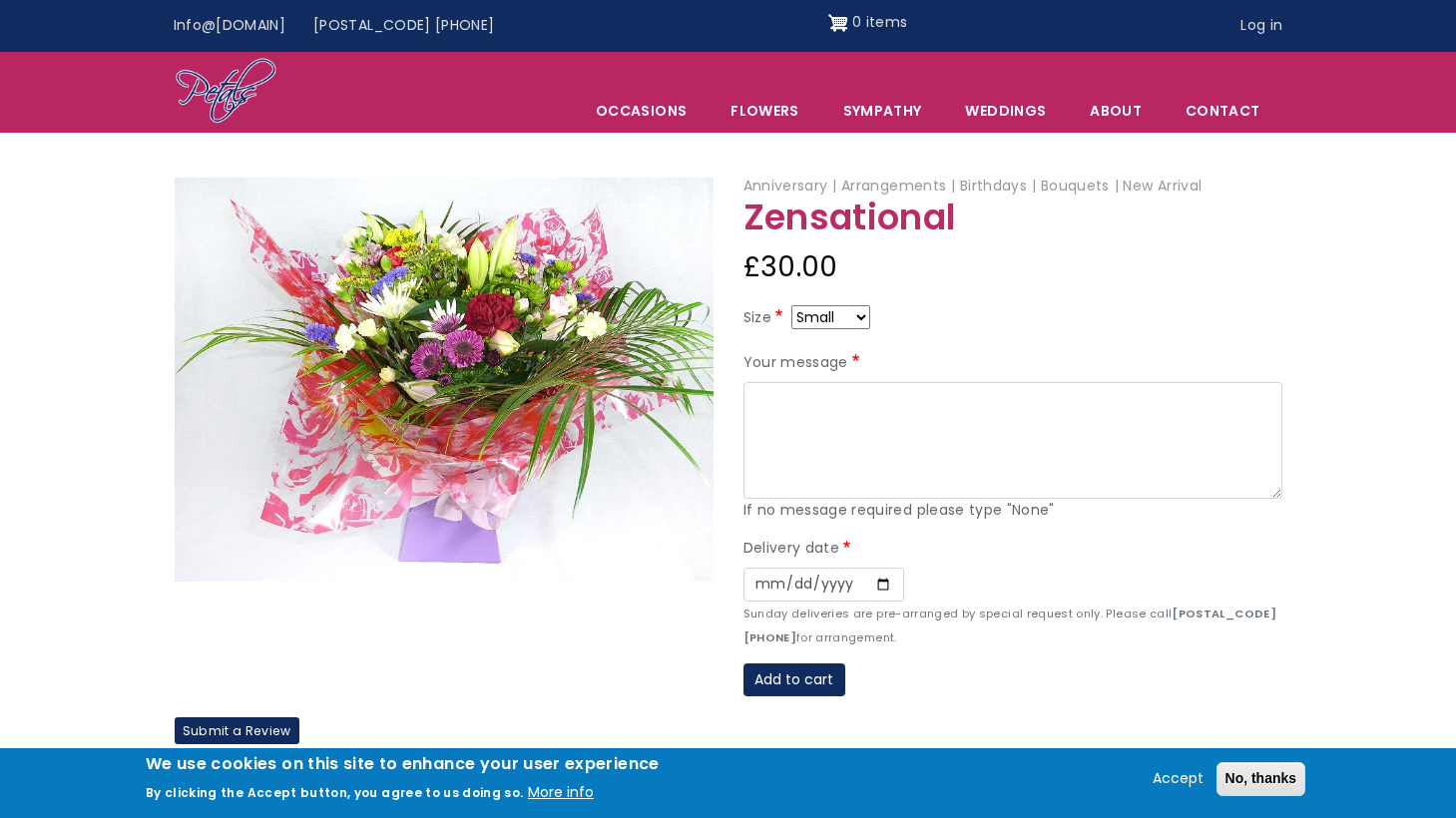 click on "Small Medium Large" at bounding box center (830, 317) 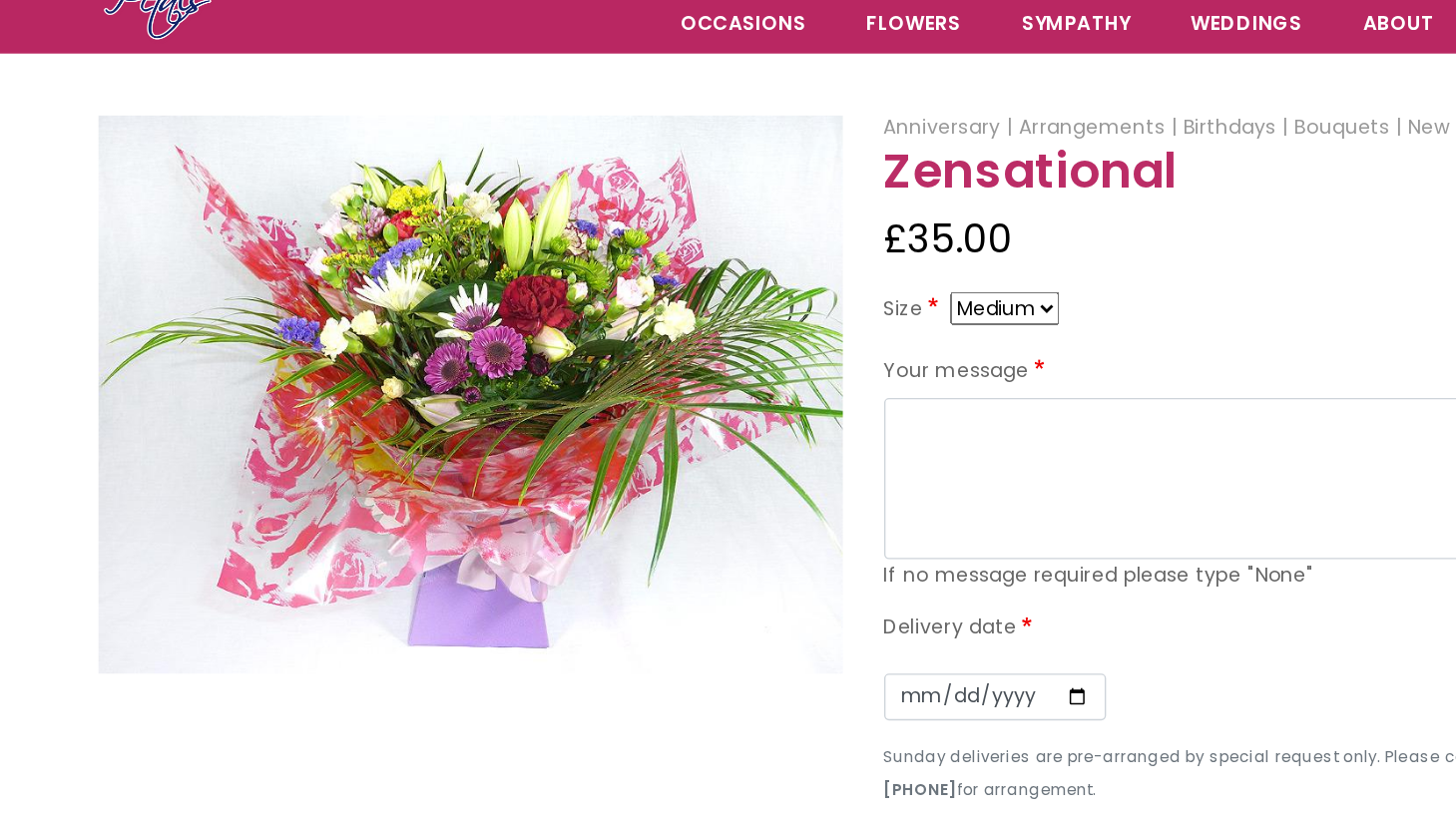 click on "Small Medium Large" at bounding box center (830, 317) 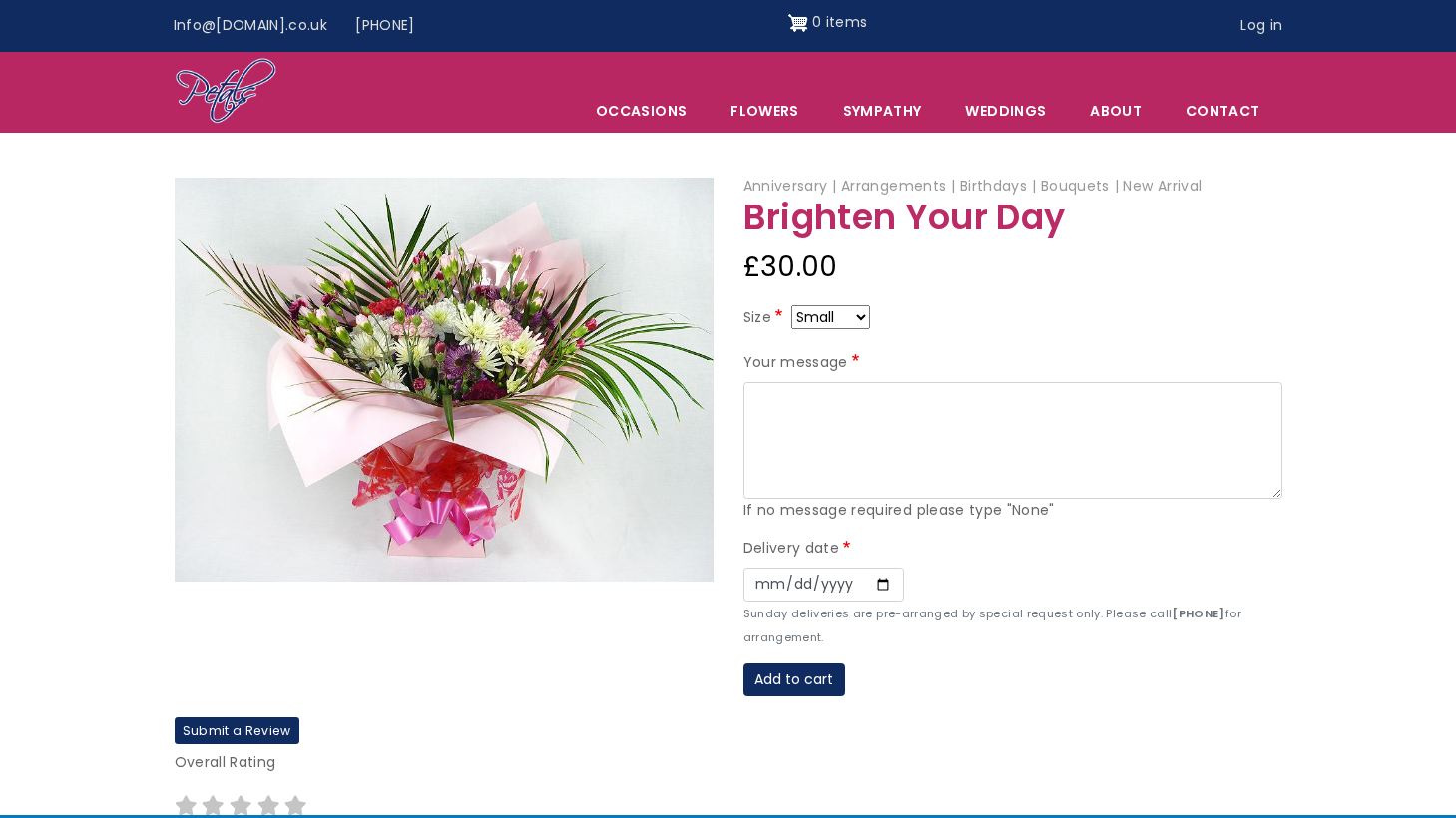 scroll, scrollTop: 0, scrollLeft: 0, axis: both 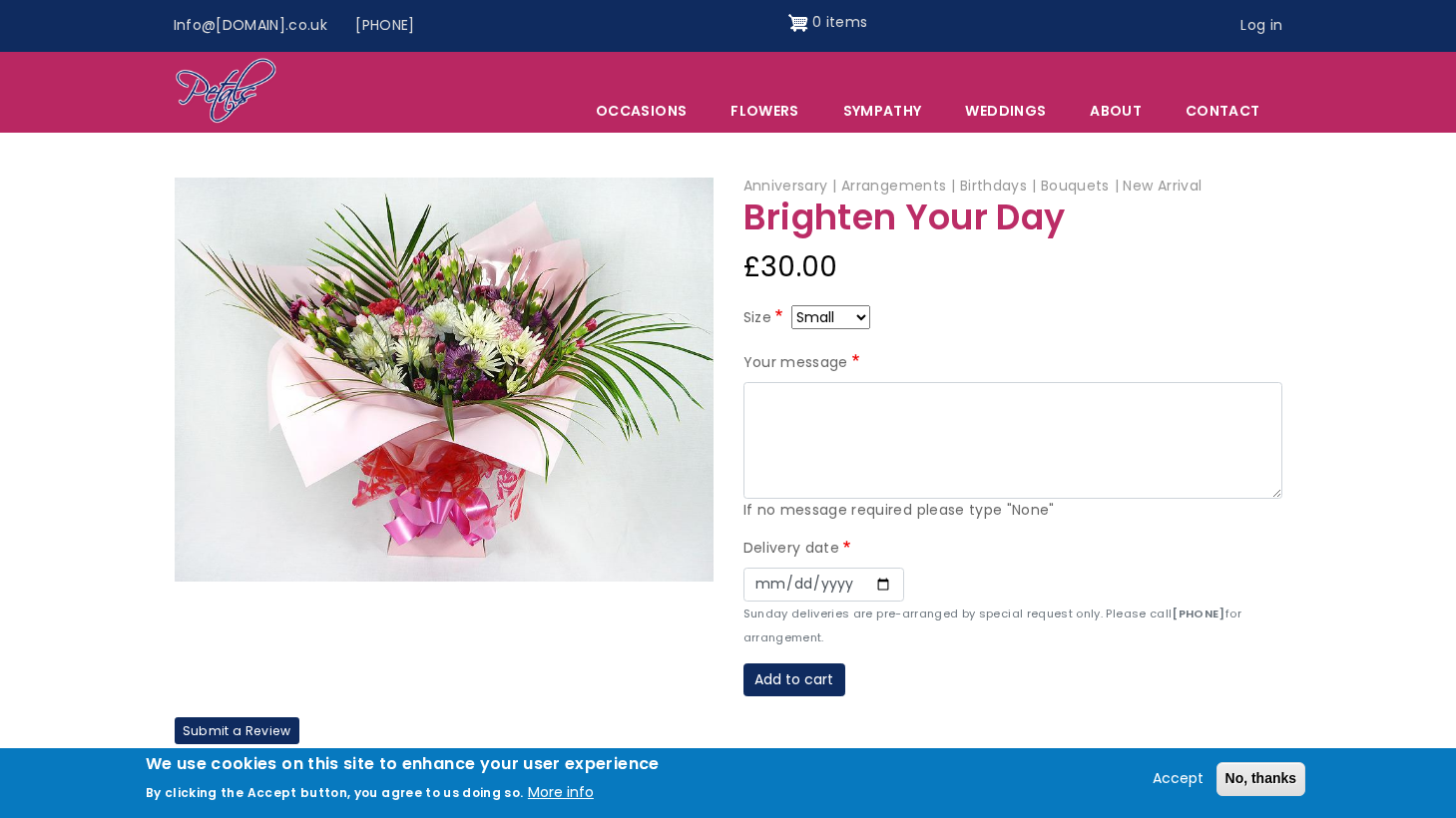 click on "Small Medium Large" at bounding box center [830, 317] 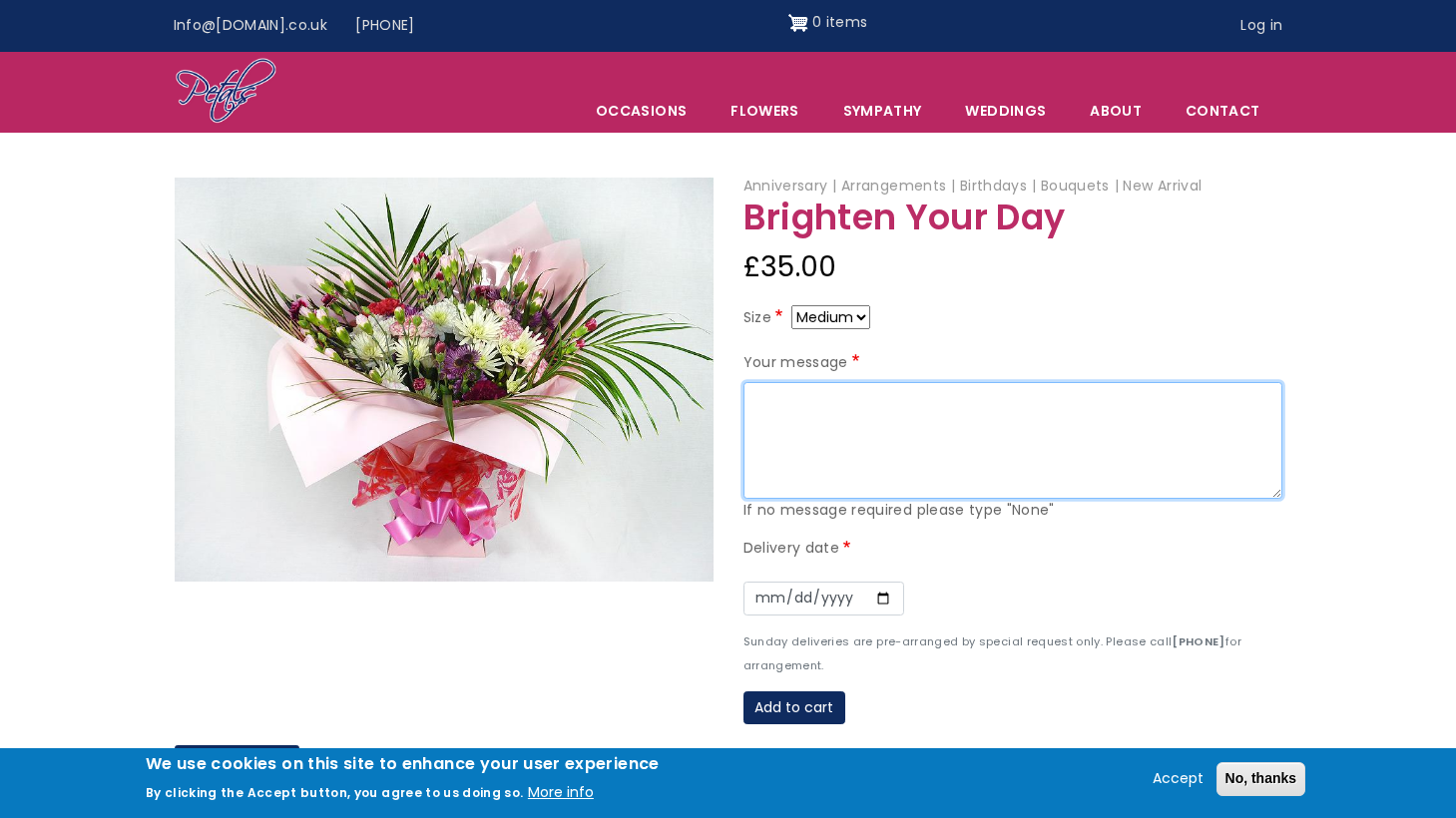 click on "Your message" at bounding box center [1013, 441] 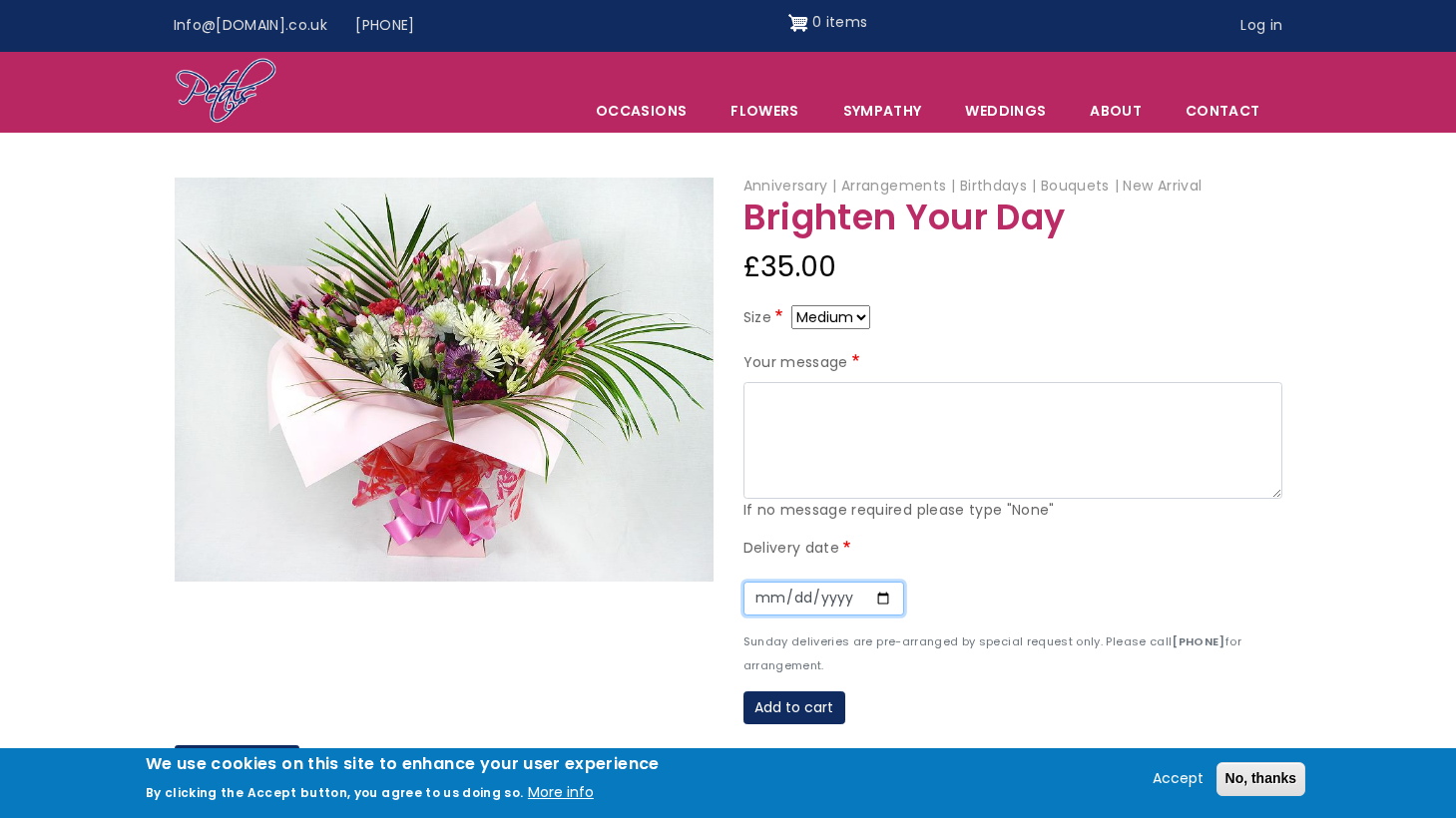 click on "Date" at bounding box center (823, 599) 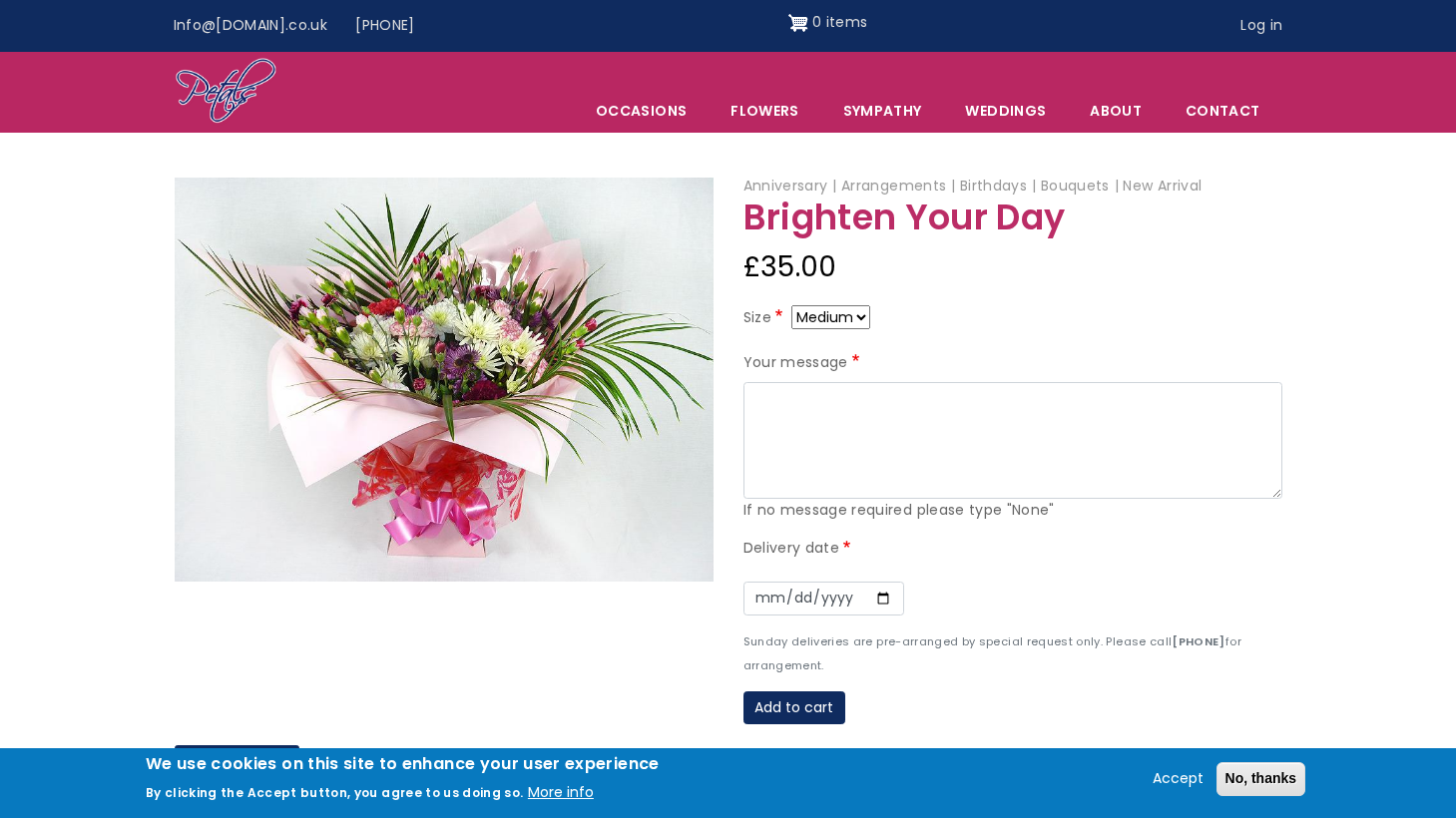 click on "Delivery date
Date
Sunday deliveries are pre-arranged by special request only. Please call  01752 254411  for arrangement." at bounding box center [1013, 607] 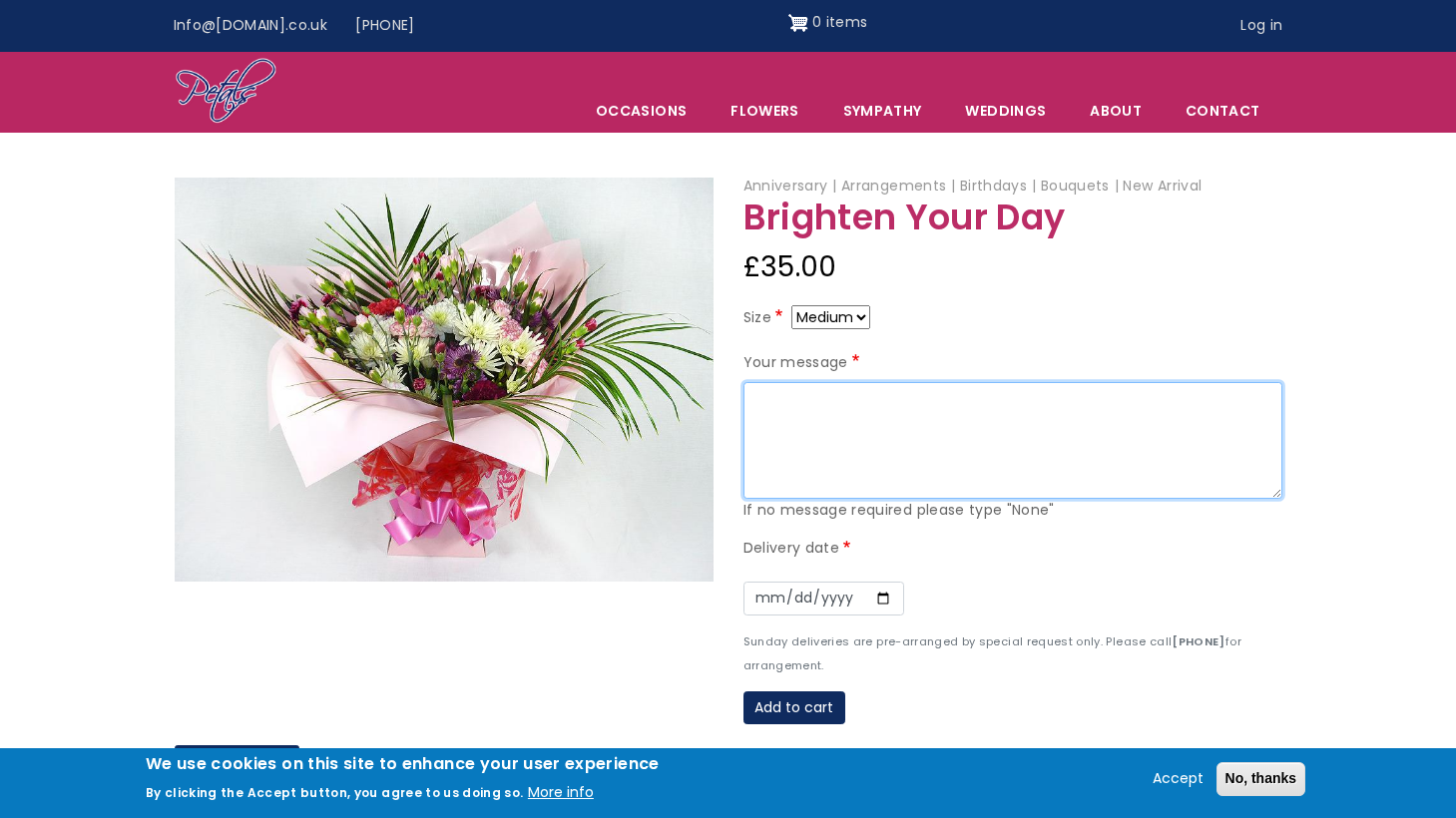click on "Your message" at bounding box center (1013, 441) 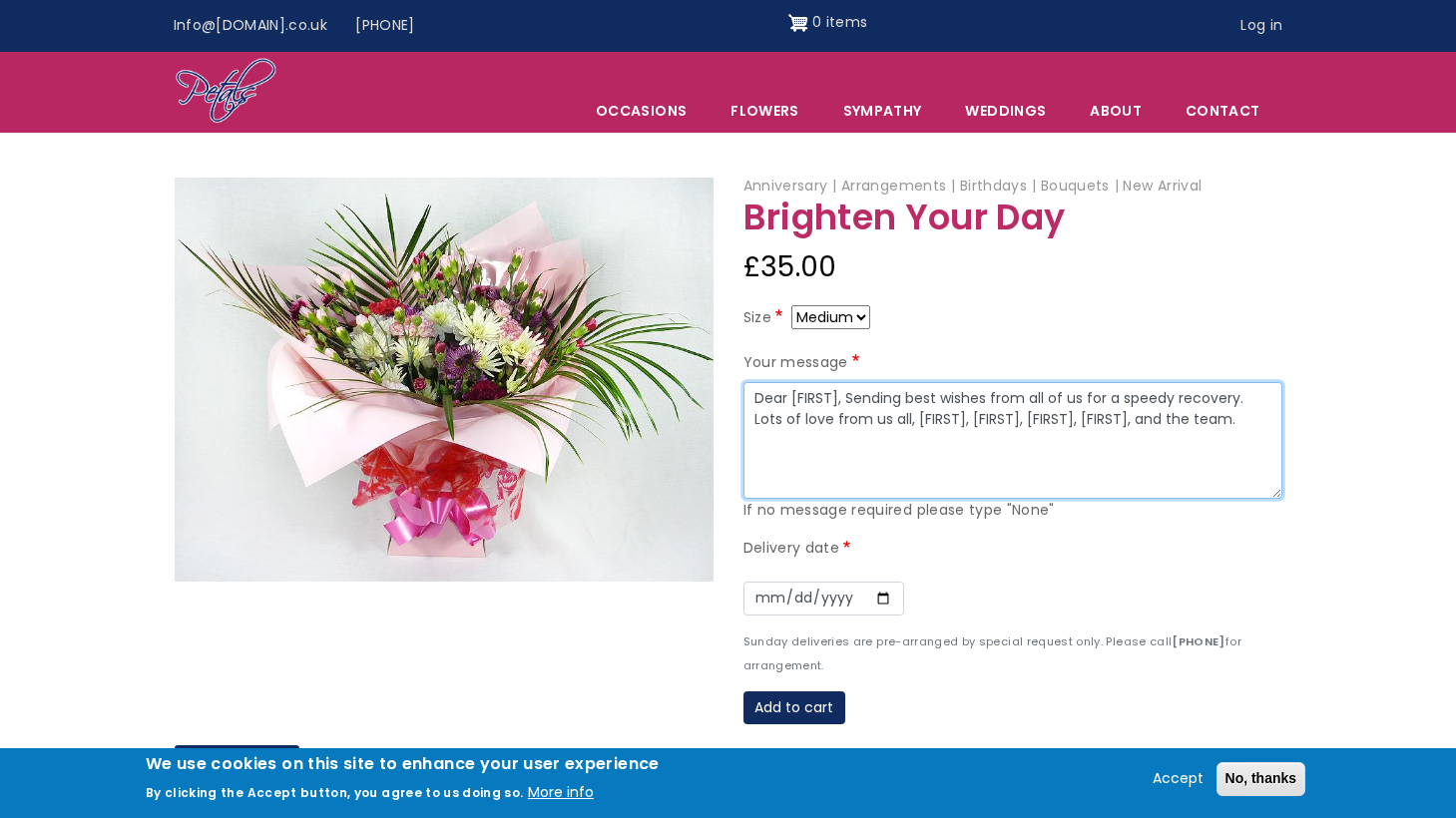 drag, startPoint x: 1204, startPoint y: 424, endPoint x: 1142, endPoint y: 417, distance: 62.39391 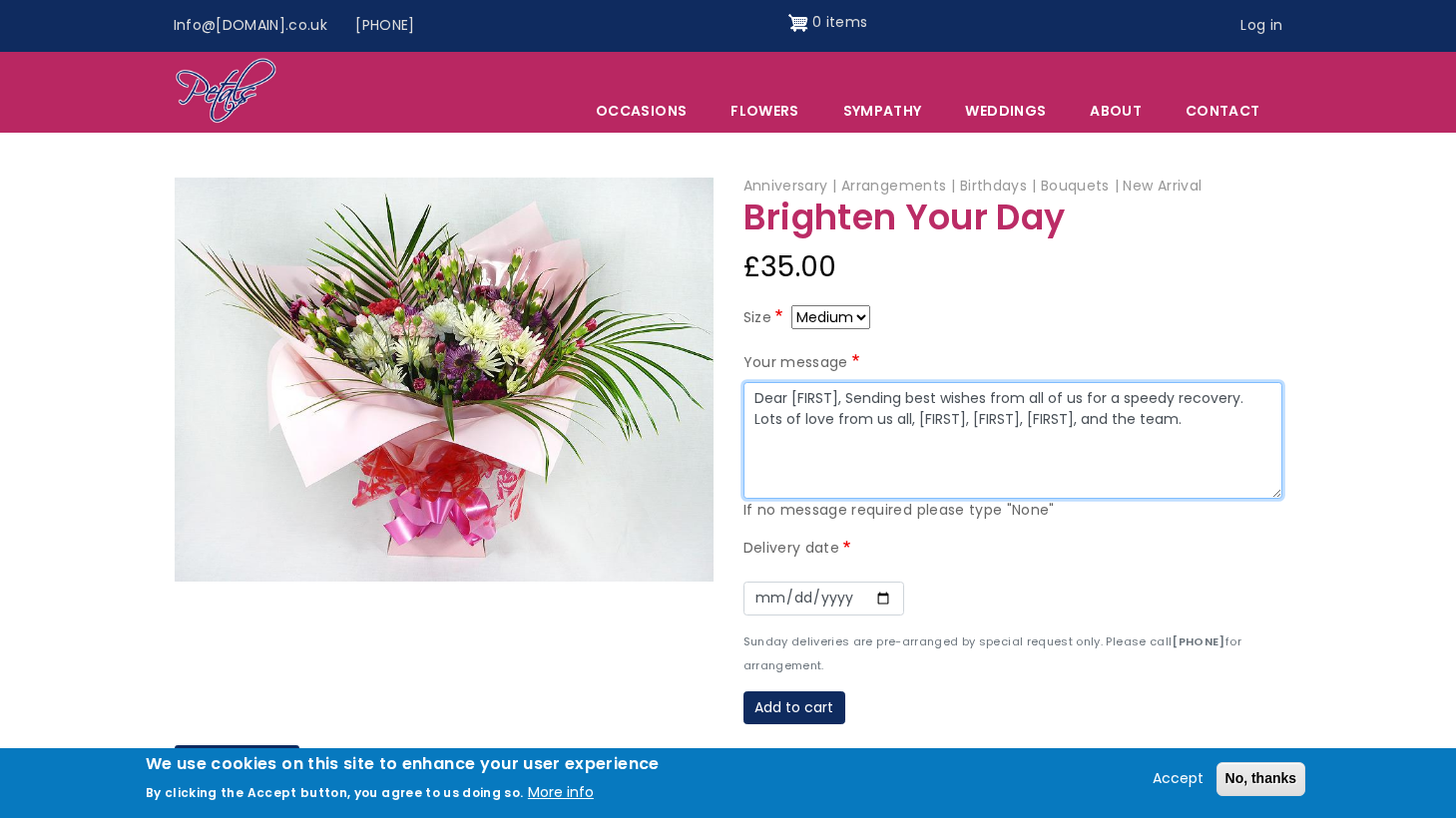 click on "Dear Ellen, Sending best wishes from all of us for a speedy recovery. Lots of love from us all, Hannah, Hope, Rob, and the team." at bounding box center (1013, 441) 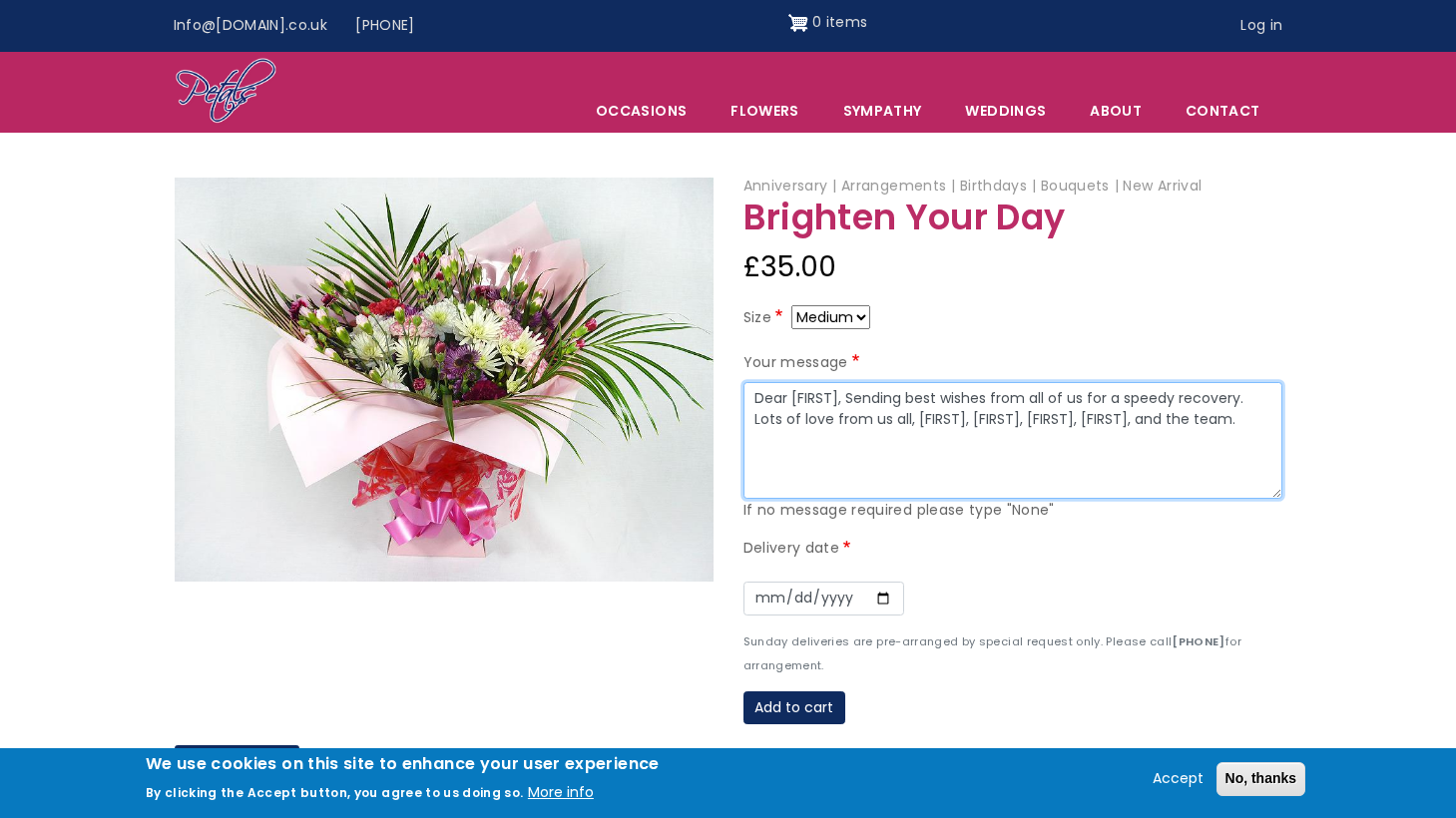 click on "Dear Ellen, Sending best wishes from all of us for a speedy recovery. Lots of love from us all, Hannah, Sabrina, Hope, Rob, and the team." at bounding box center [1013, 441] 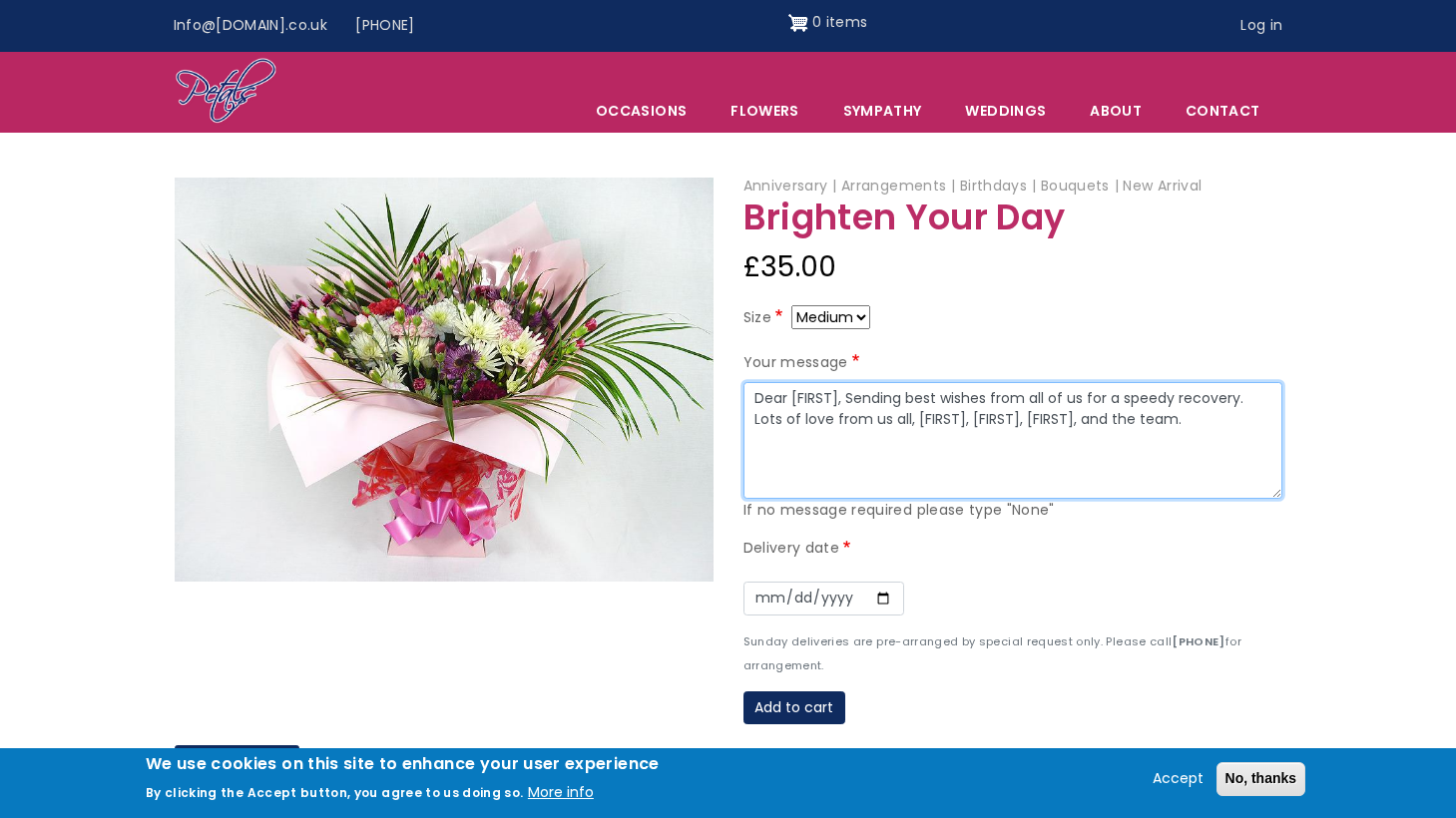 click on "Dear Ellen, Sending best wishes from all of us for a speedy recovery. Lots of love from us all, Hannah, Hope, Rob, and the team." at bounding box center [1013, 441] 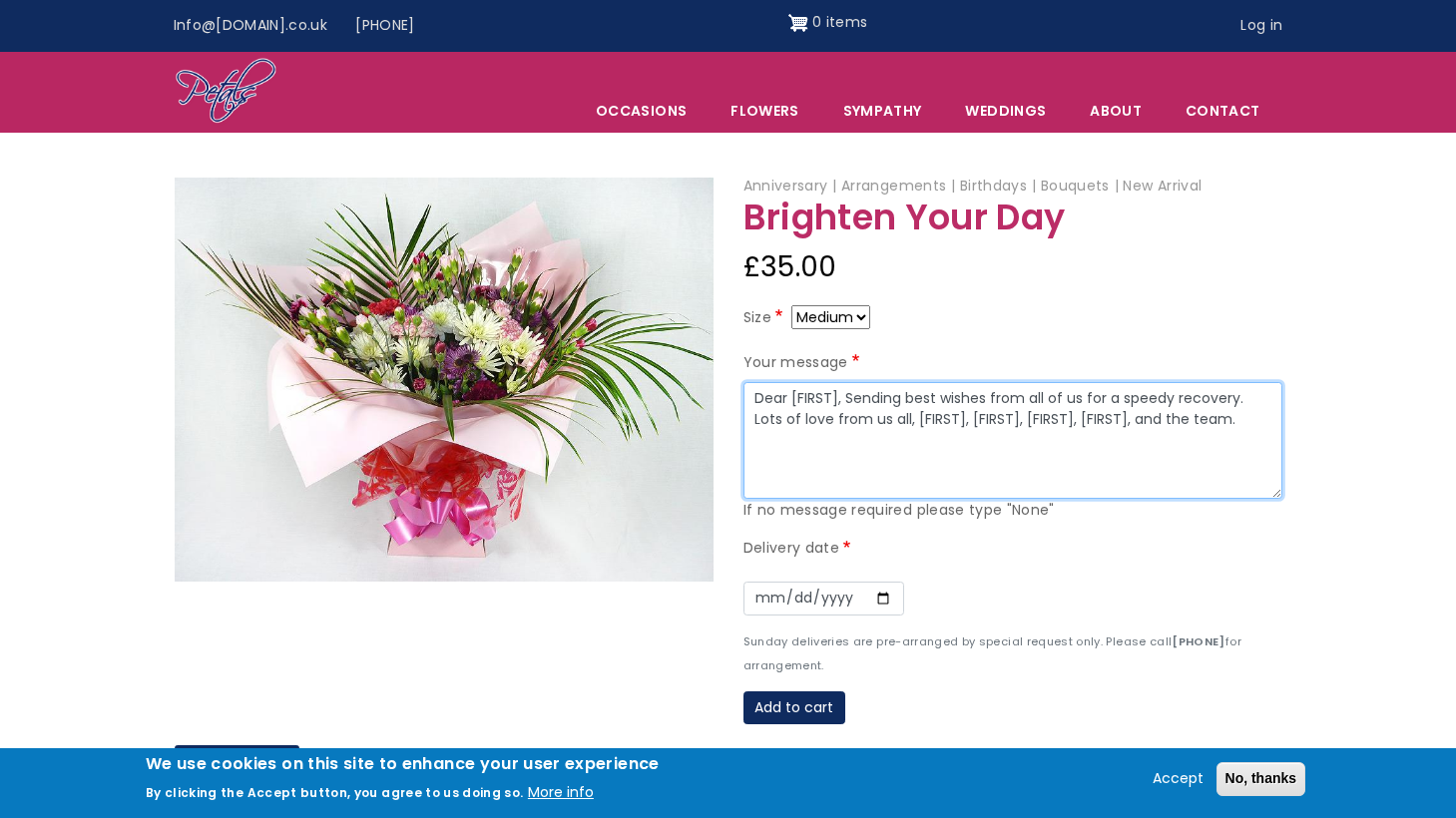click on "Dear Ellen, Sending best wishes from all of us for a speedy recovery. Lots of love from us all, Hannah, Hope, Sabrina, Rob, and the team." at bounding box center [1013, 441] 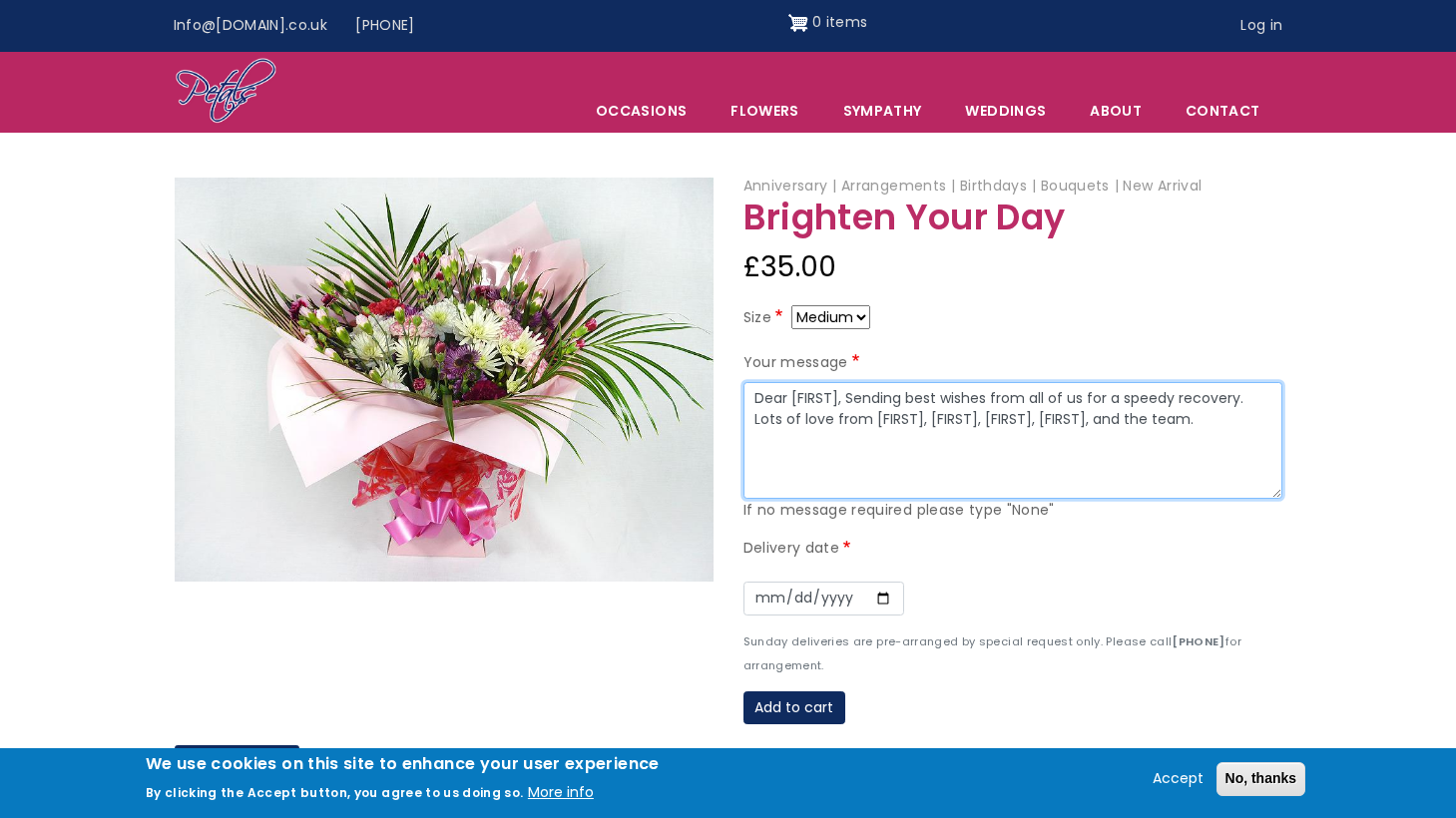 click on "Dear Ellen, Sending best wishes from all of us for a speedy recovery. Lots of love from Hannah, Hope, Sabrina, Rob, and the team." at bounding box center [1013, 441] 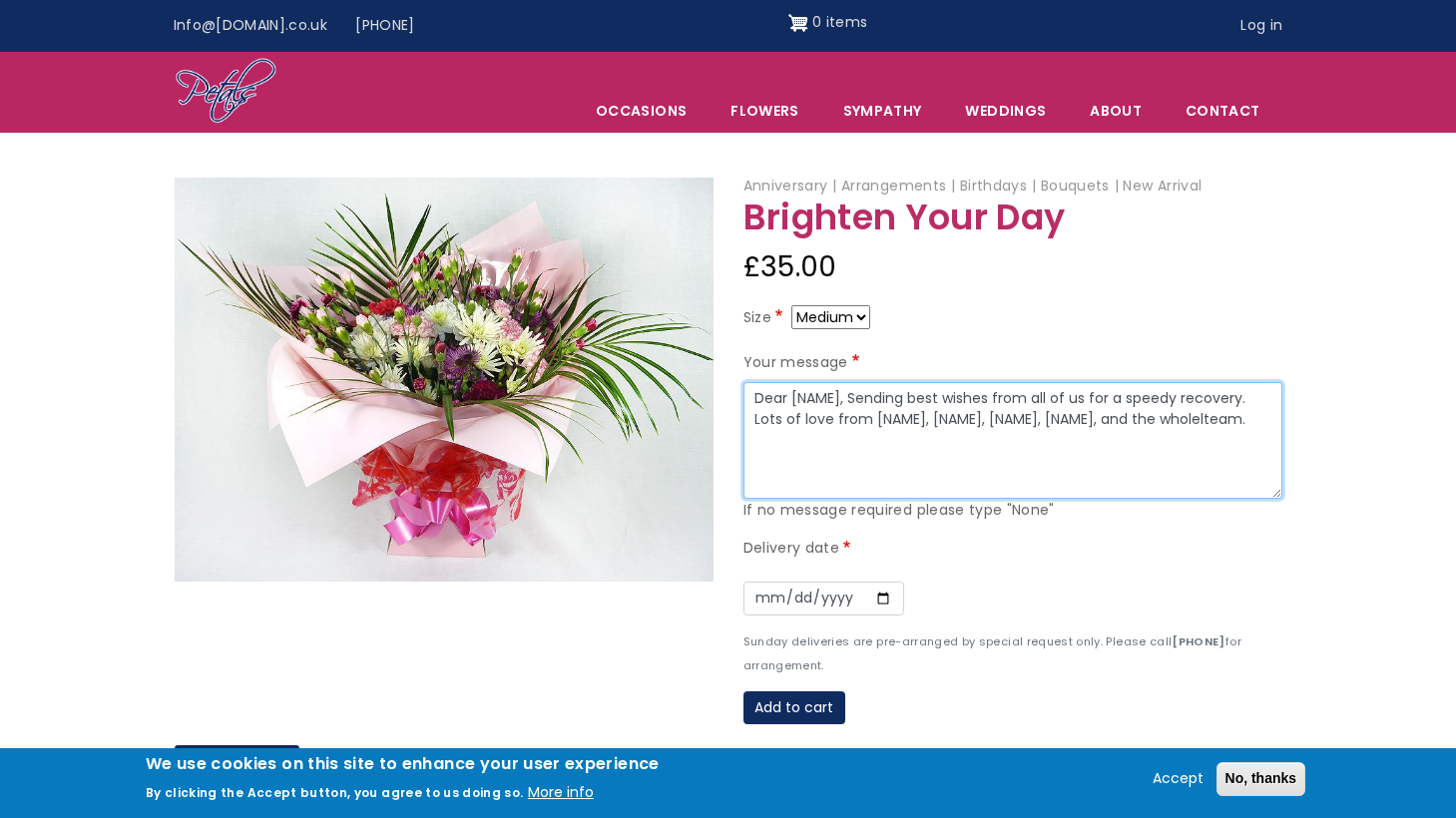 type on "Dear Ellen, Sending best wishes from all of us for a speedy recovery. Lots of love from Hannah, Hope, Sabrina, Rob, and the wholel team." 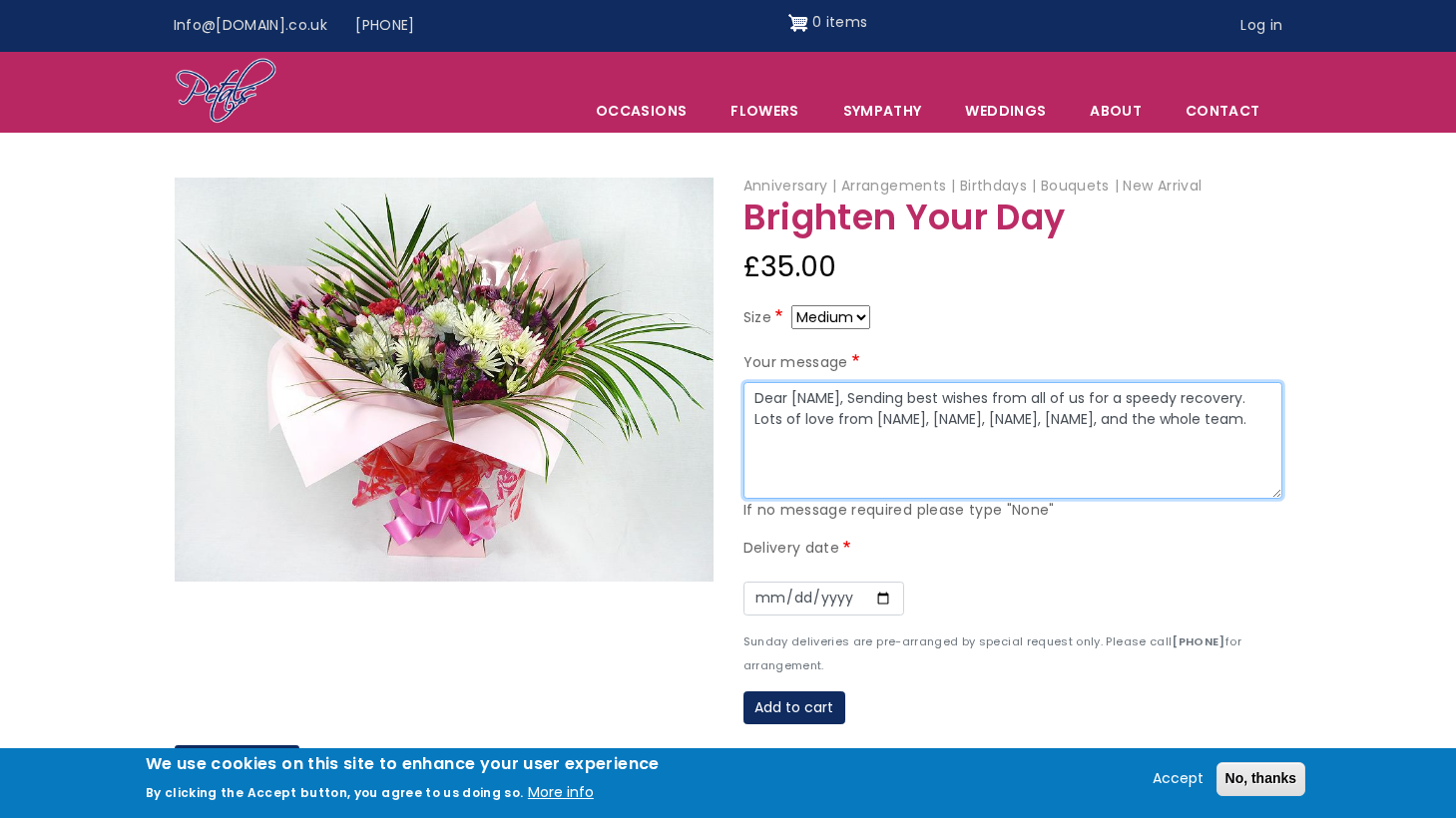 click on "Dear Ellen, Sending best wishes from all of us for a speedy recovery. Lots of love from Hannah, Hope, Sabrina, Rob, and the whole team." at bounding box center (1013, 441) 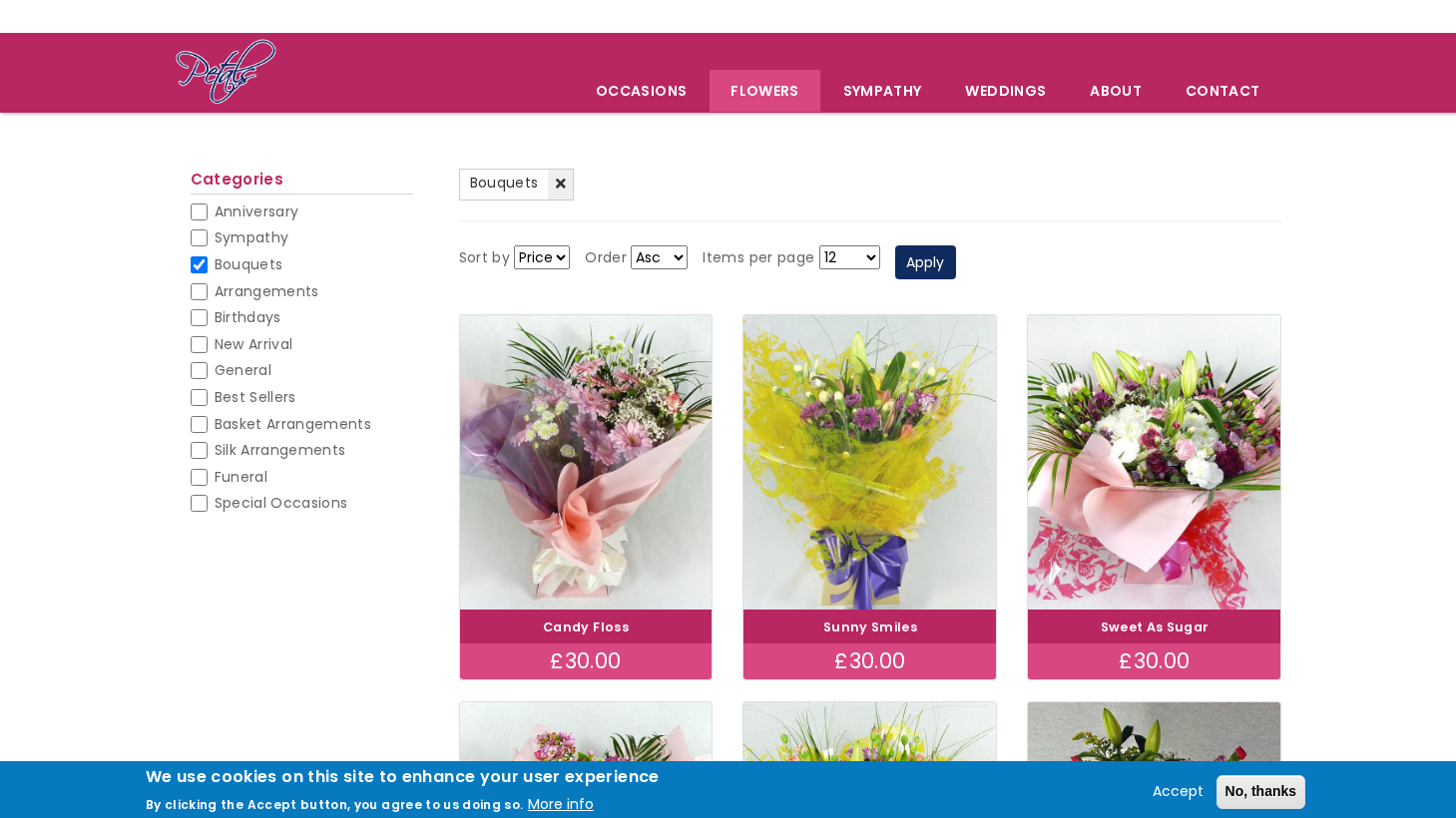 scroll, scrollTop: 104, scrollLeft: 0, axis: vertical 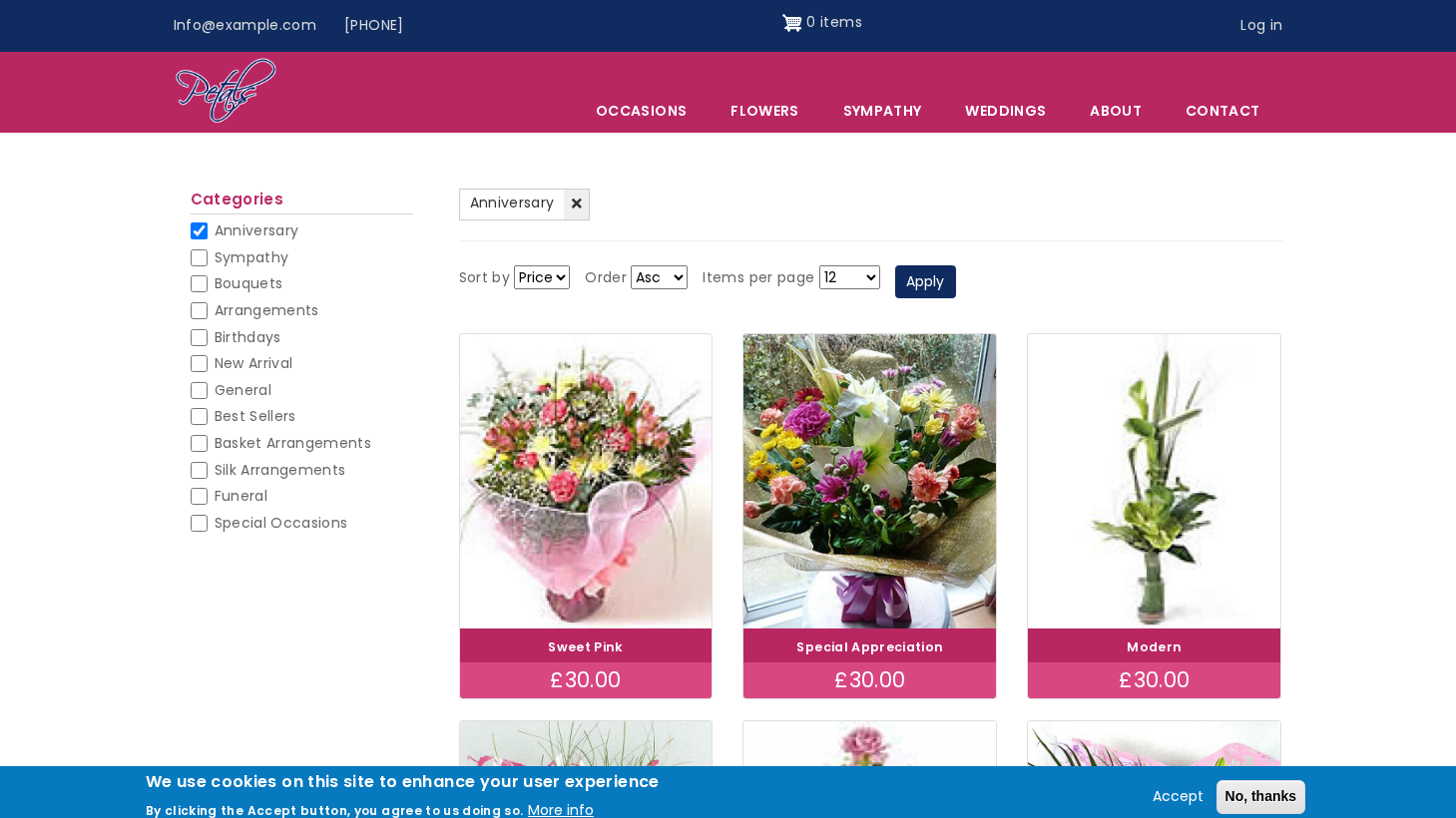 click on "Sympathy" at bounding box center [199, 257] 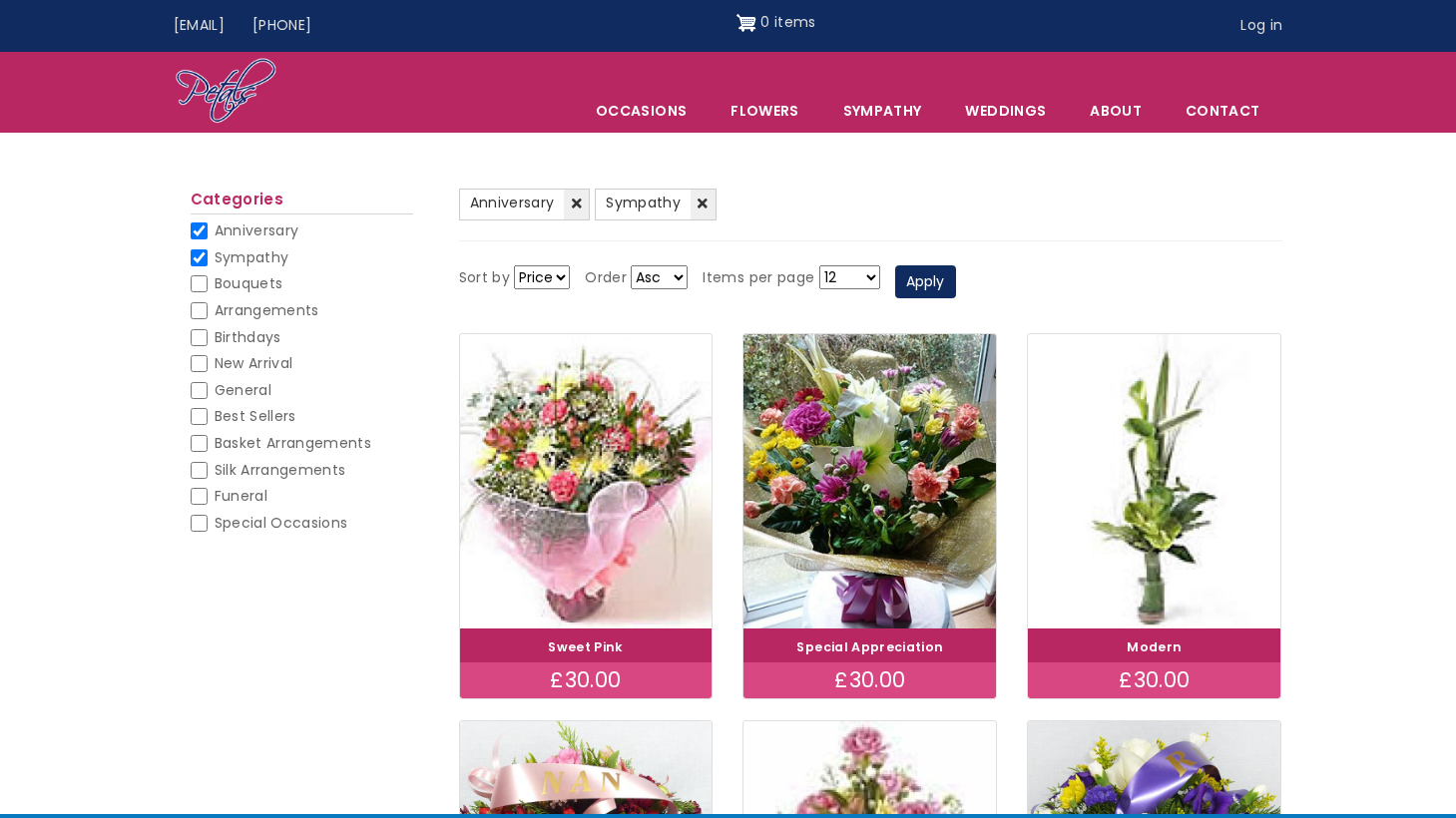 scroll, scrollTop: 0, scrollLeft: 0, axis: both 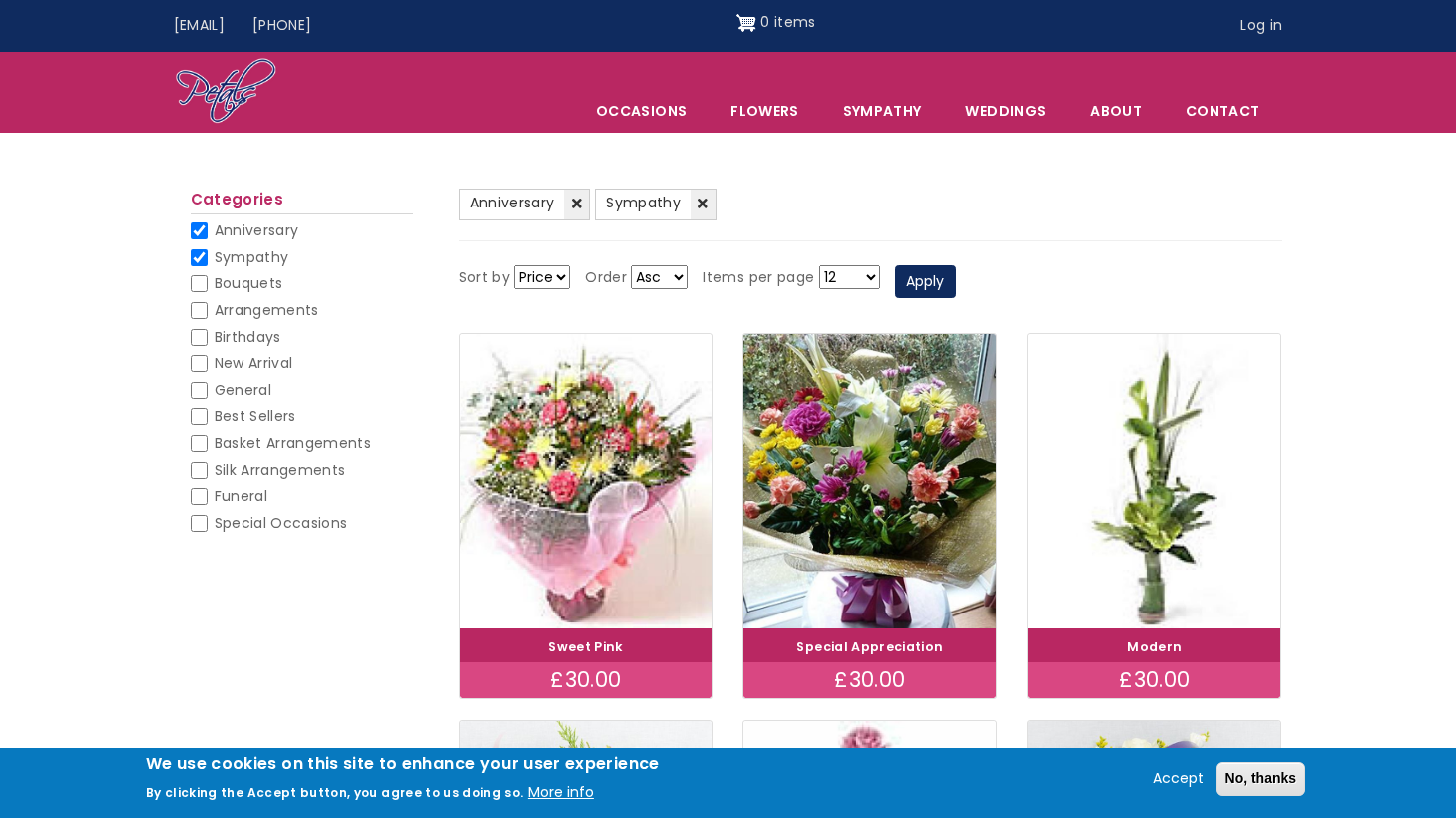 click on "Anniversary" at bounding box center (199, 230) 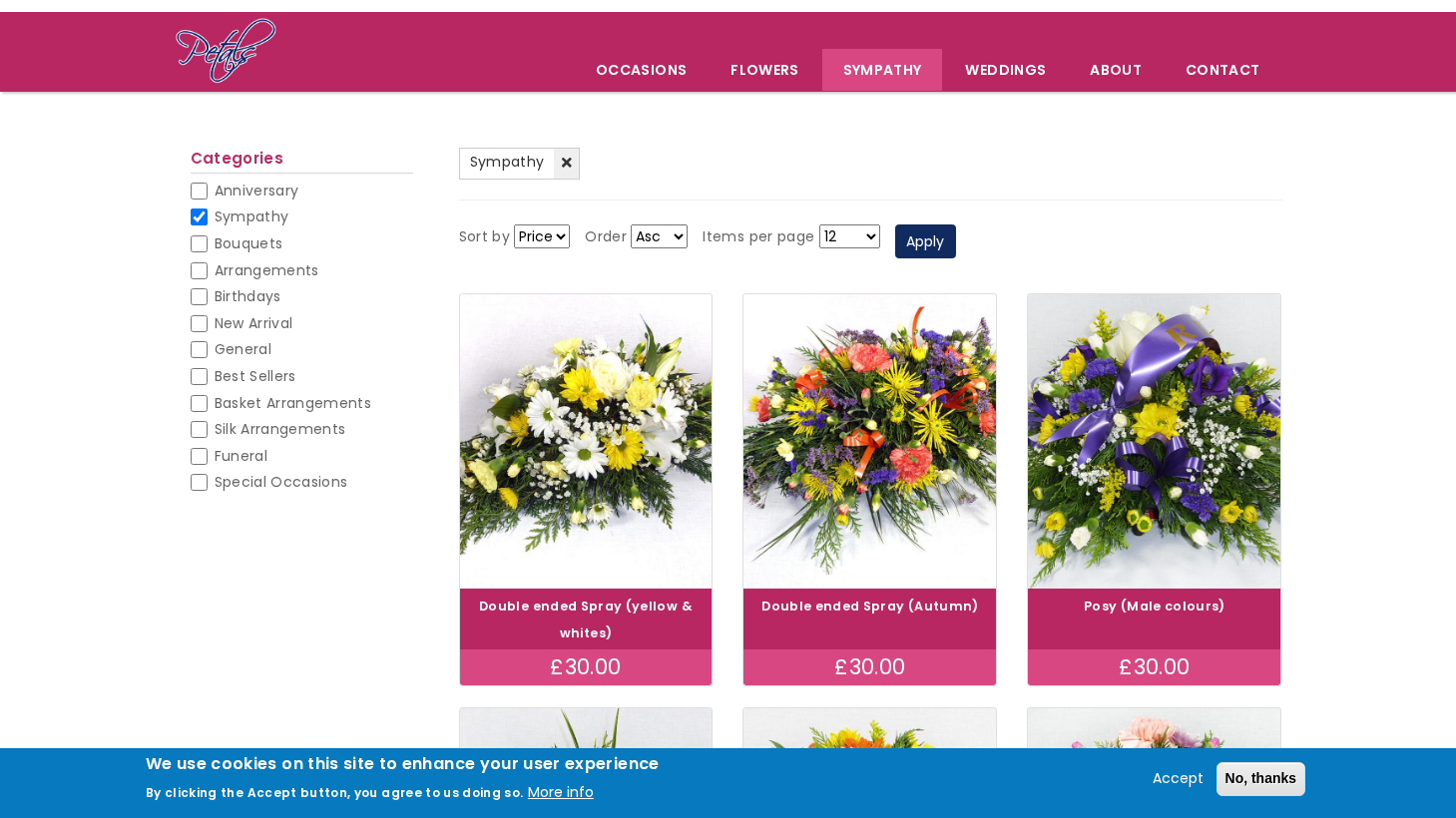 scroll, scrollTop: 0, scrollLeft: 0, axis: both 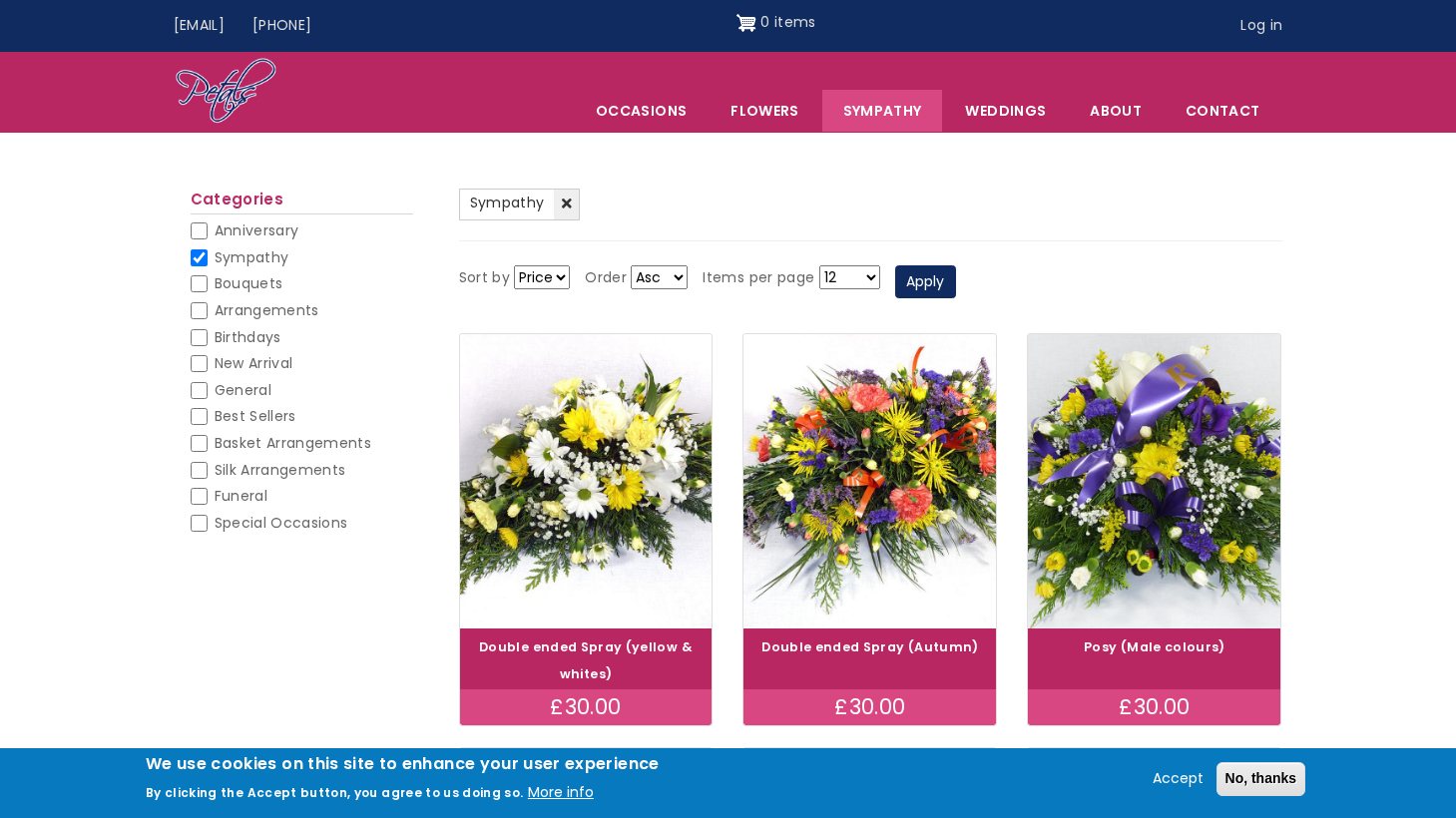 click on "Sympathy" at bounding box center (199, 257) 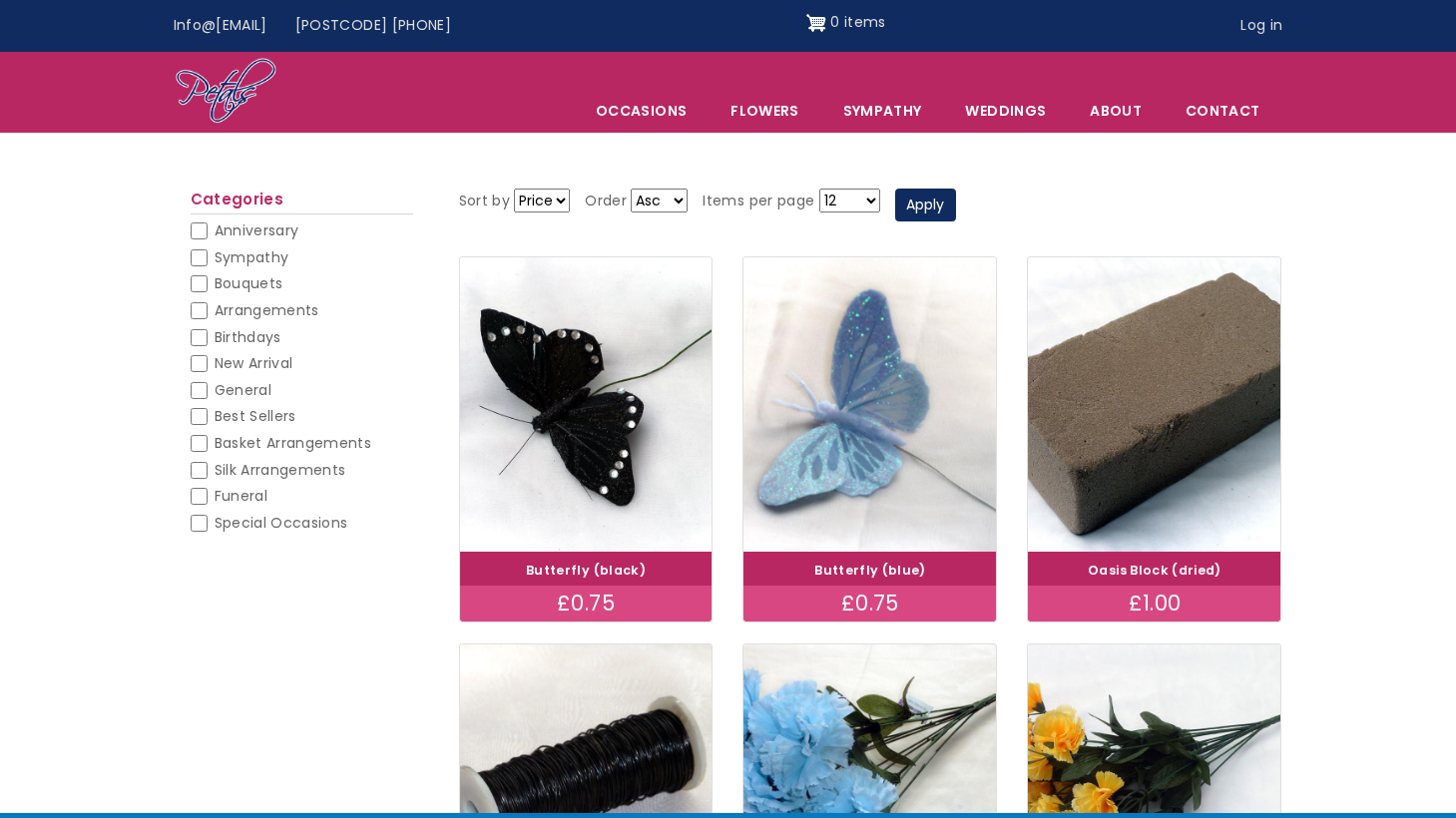 scroll, scrollTop: 0, scrollLeft: 0, axis: both 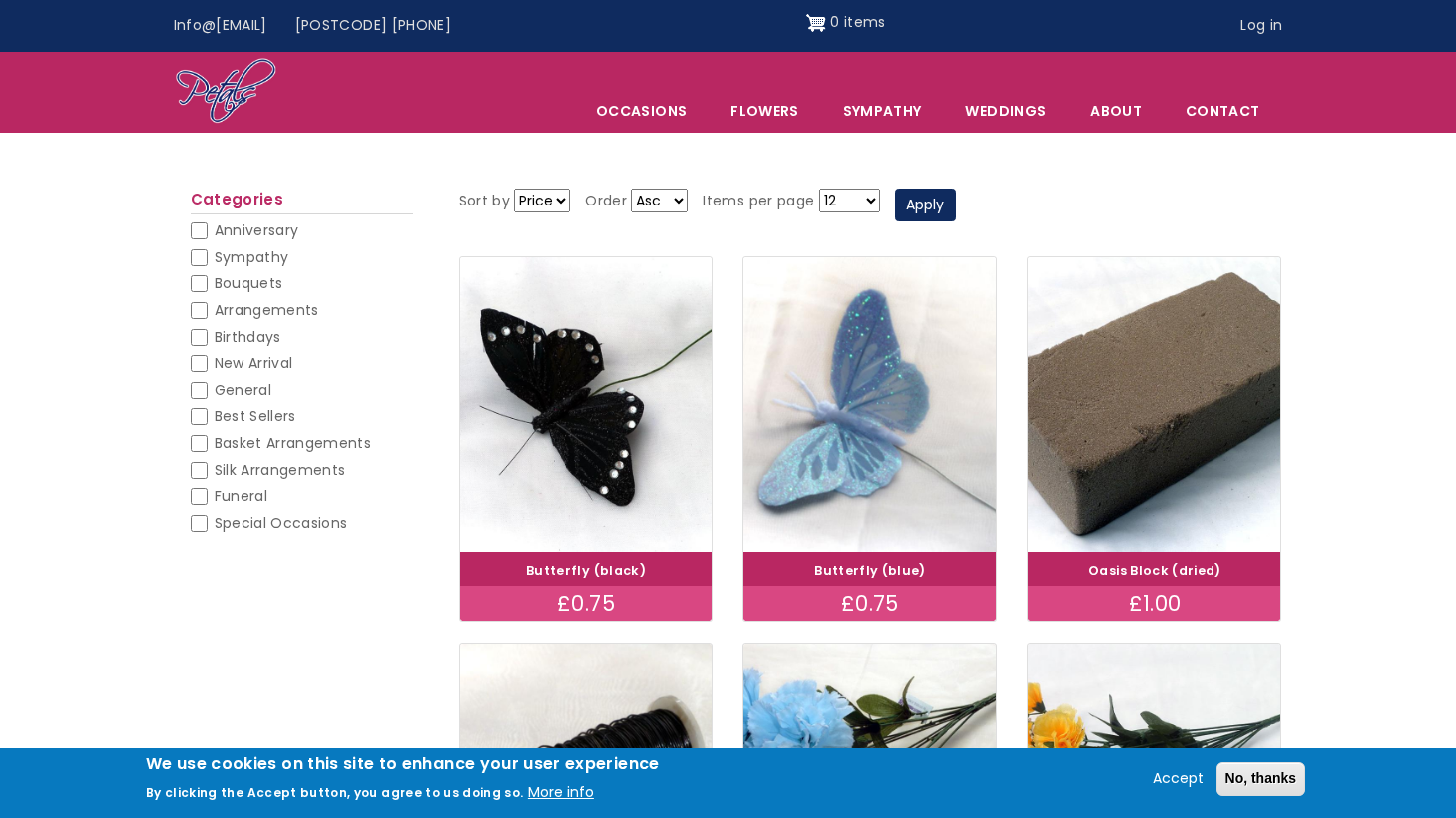 click on "General" at bounding box center [199, 390] 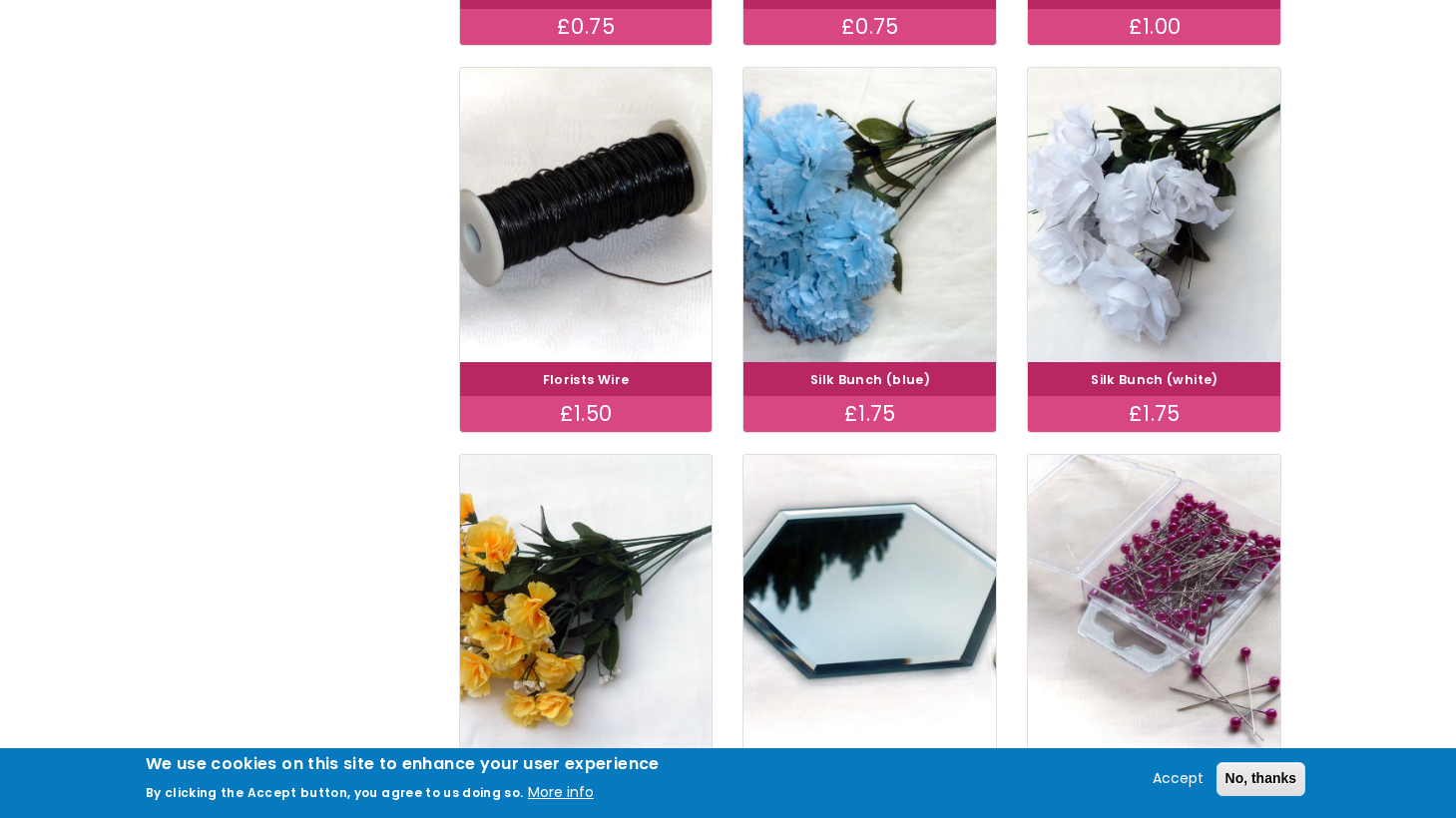 scroll, scrollTop: 0, scrollLeft: 0, axis: both 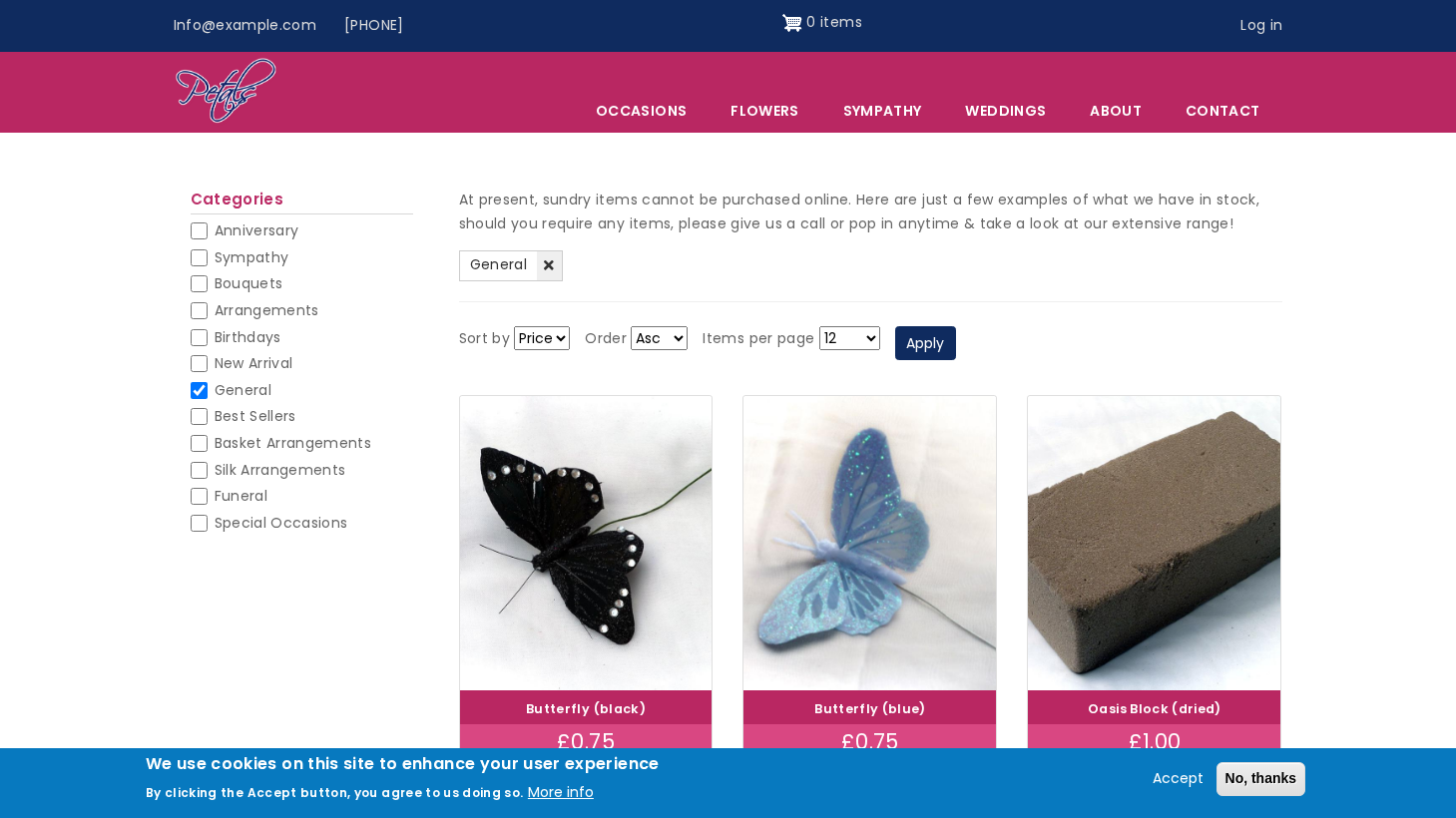 click on "General" at bounding box center (199, 390) 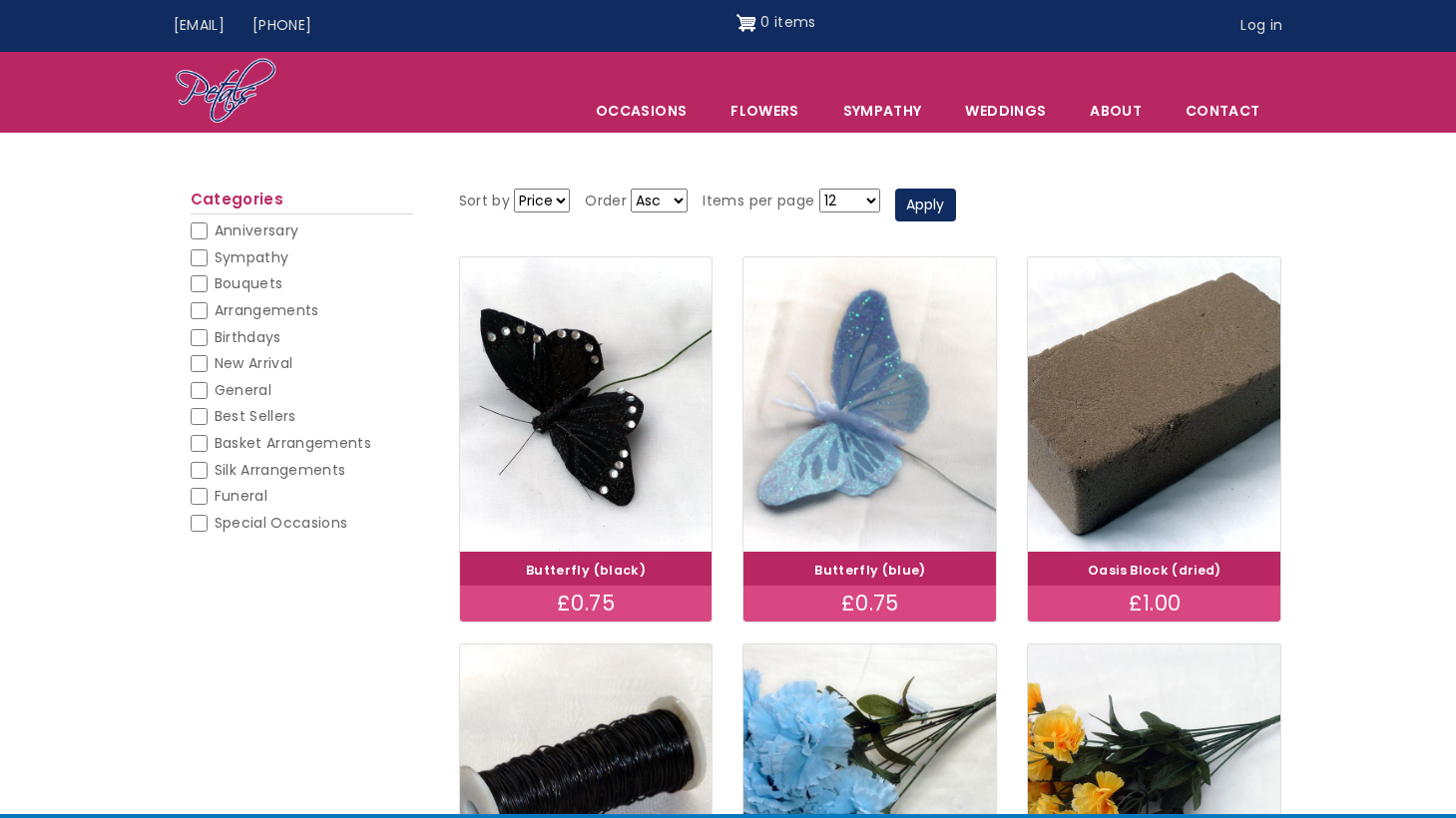 scroll, scrollTop: 0, scrollLeft: 0, axis: both 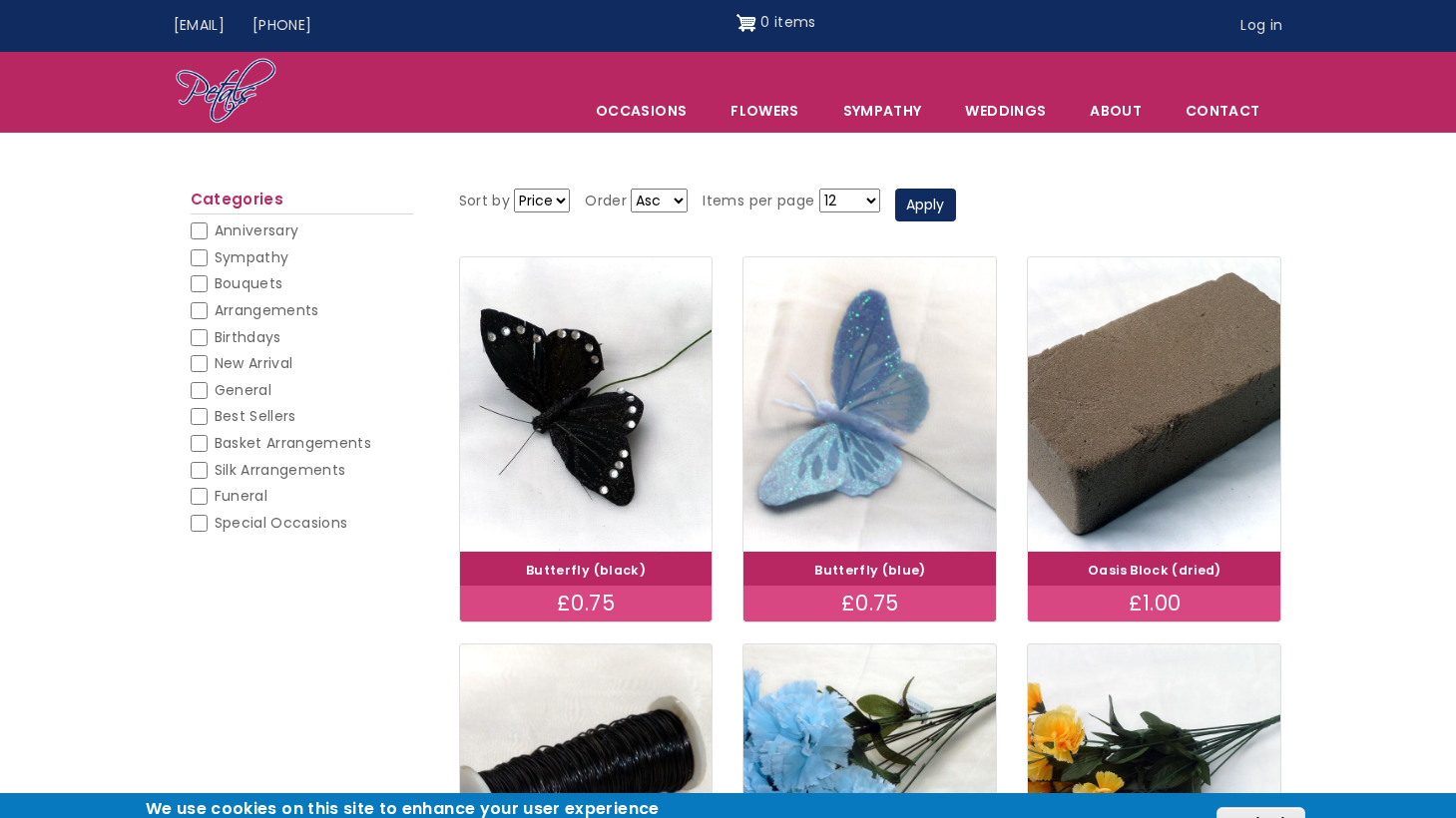 click on "Best Sellers" at bounding box center [199, 416] 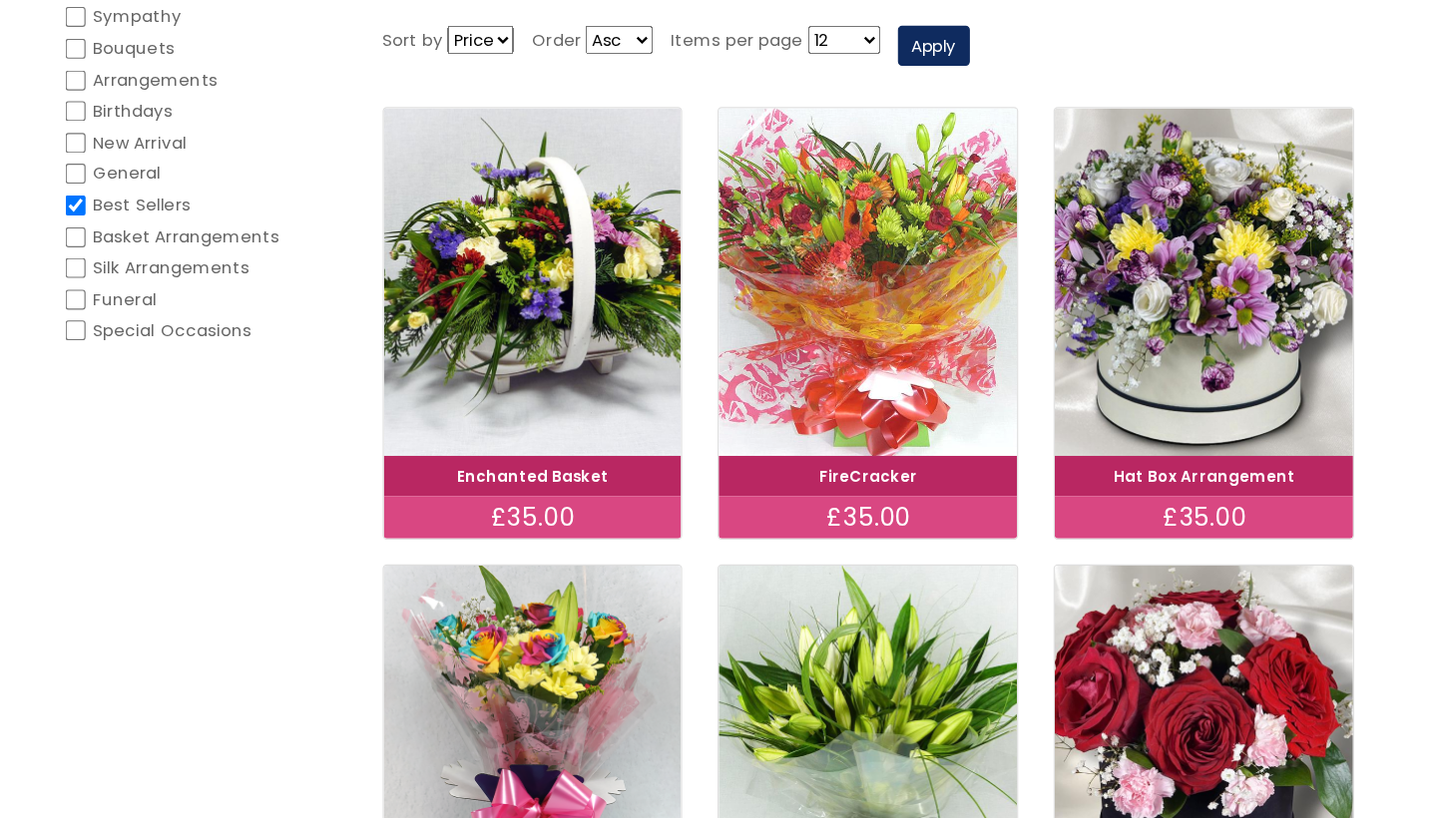 scroll, scrollTop: 287, scrollLeft: 0, axis: vertical 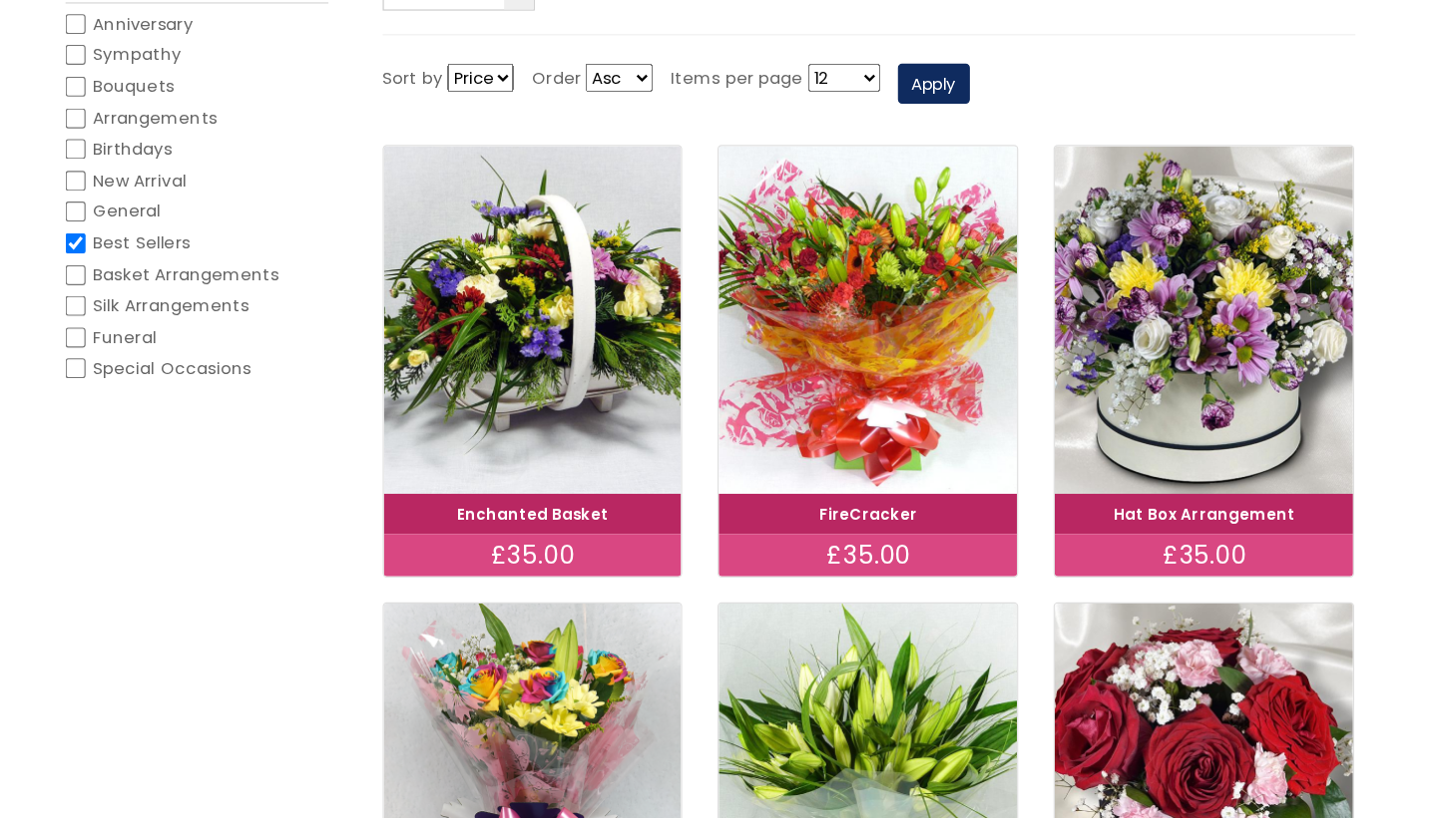 click on "Best Sellers" at bounding box center [199, 209] 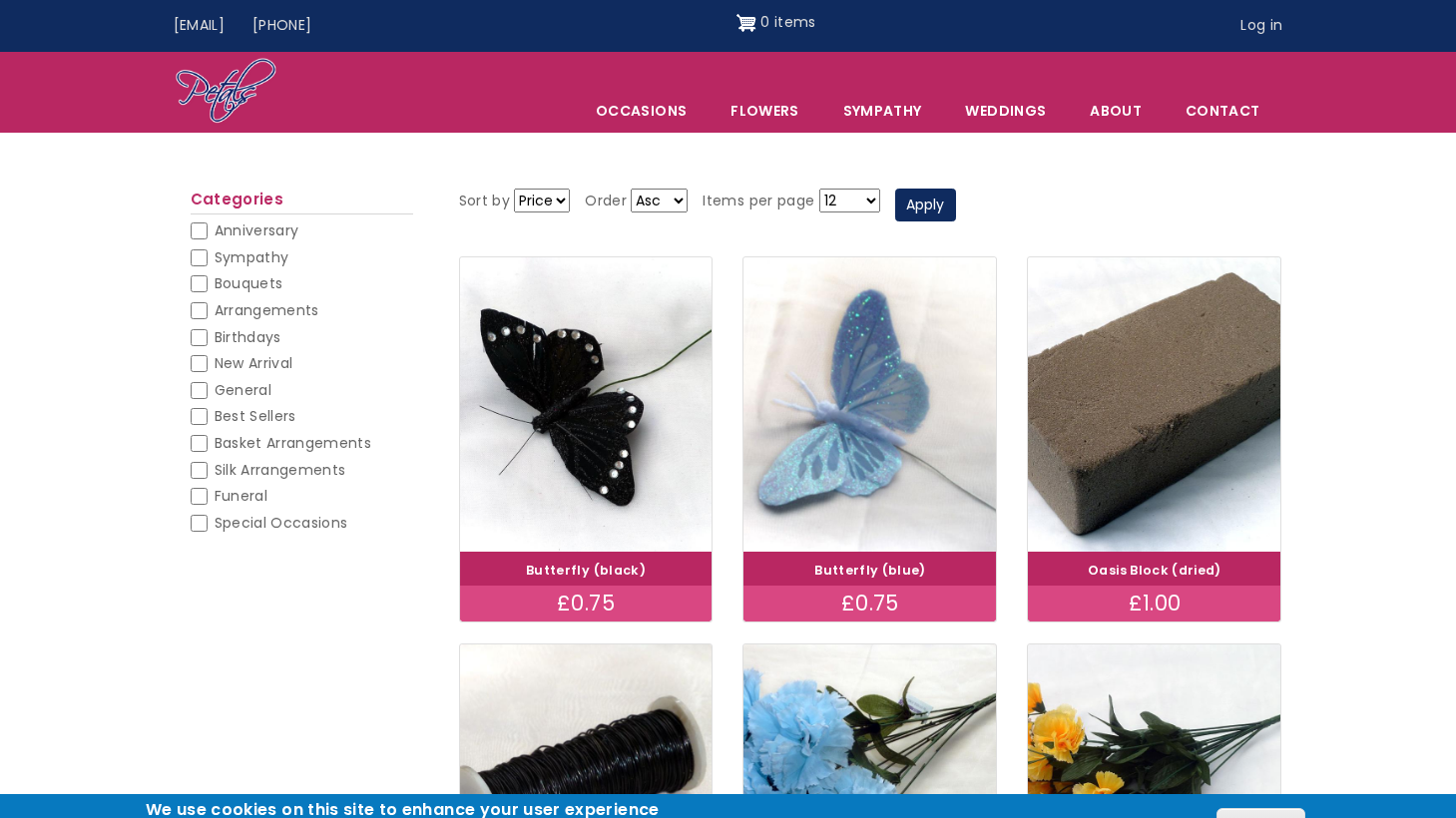 scroll, scrollTop: 0, scrollLeft: 0, axis: both 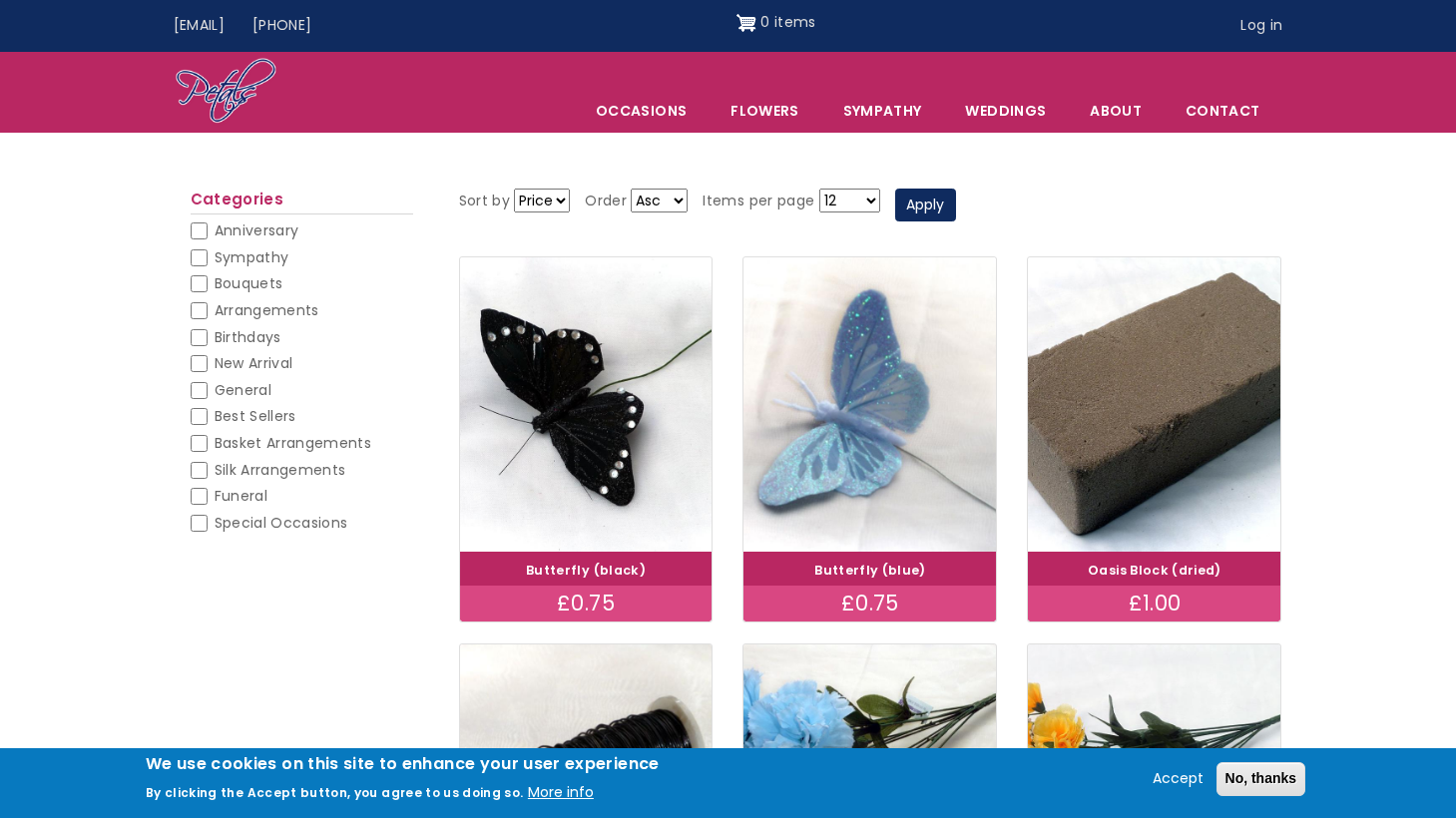 click on "Bouquets" at bounding box center (199, 283) 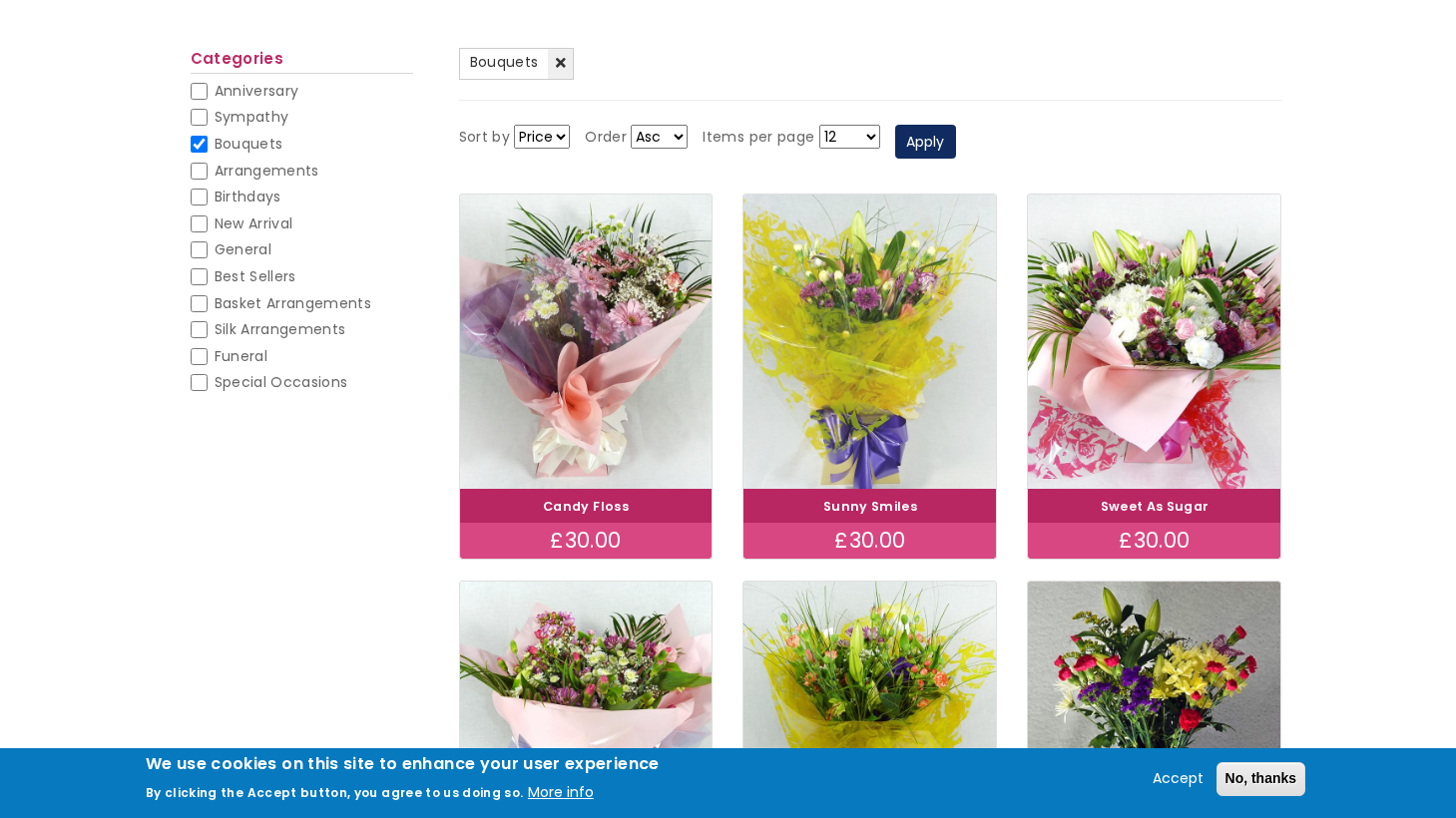 scroll, scrollTop: 219, scrollLeft: 0, axis: vertical 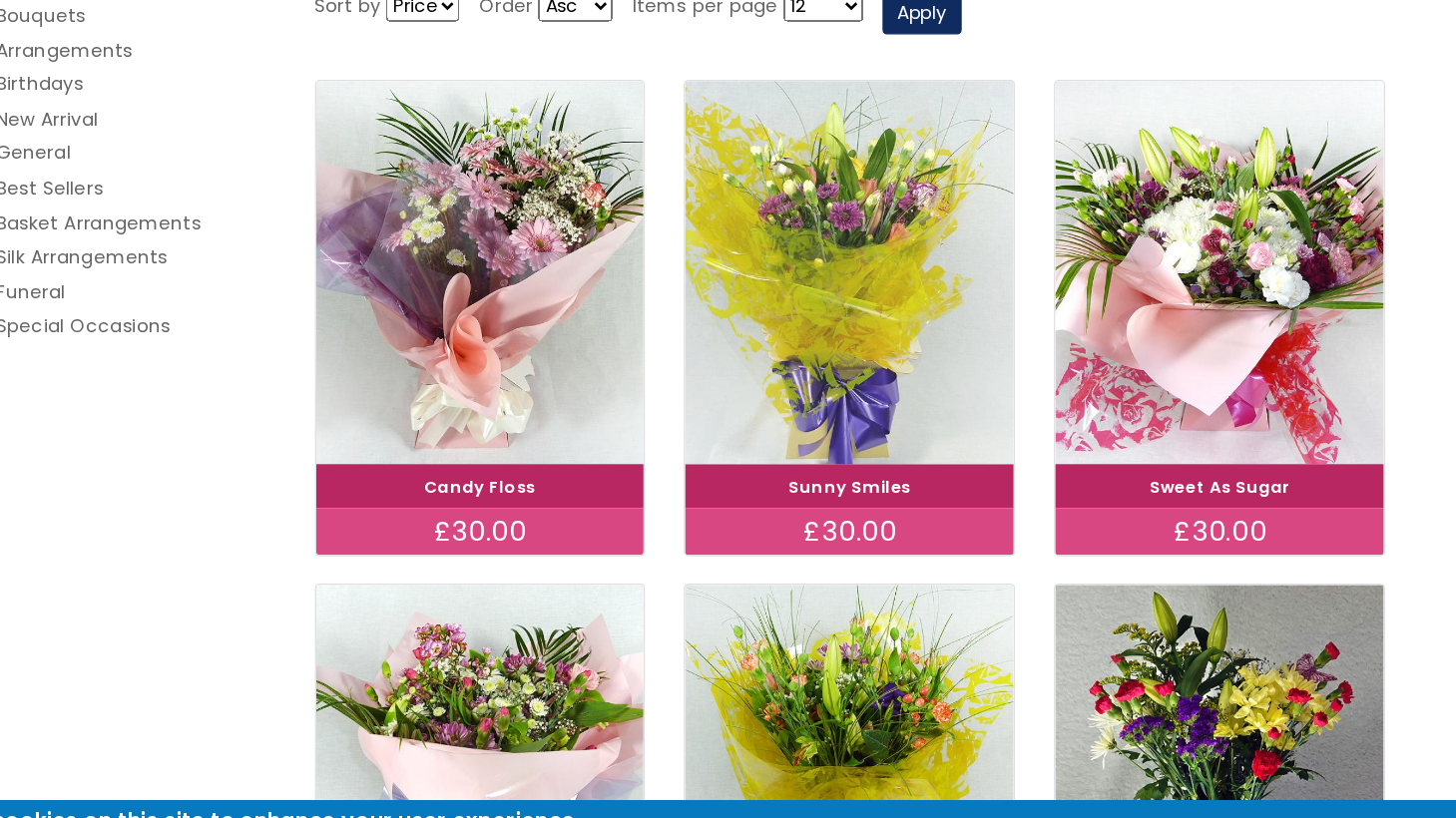 click at bounding box center [870, 342] 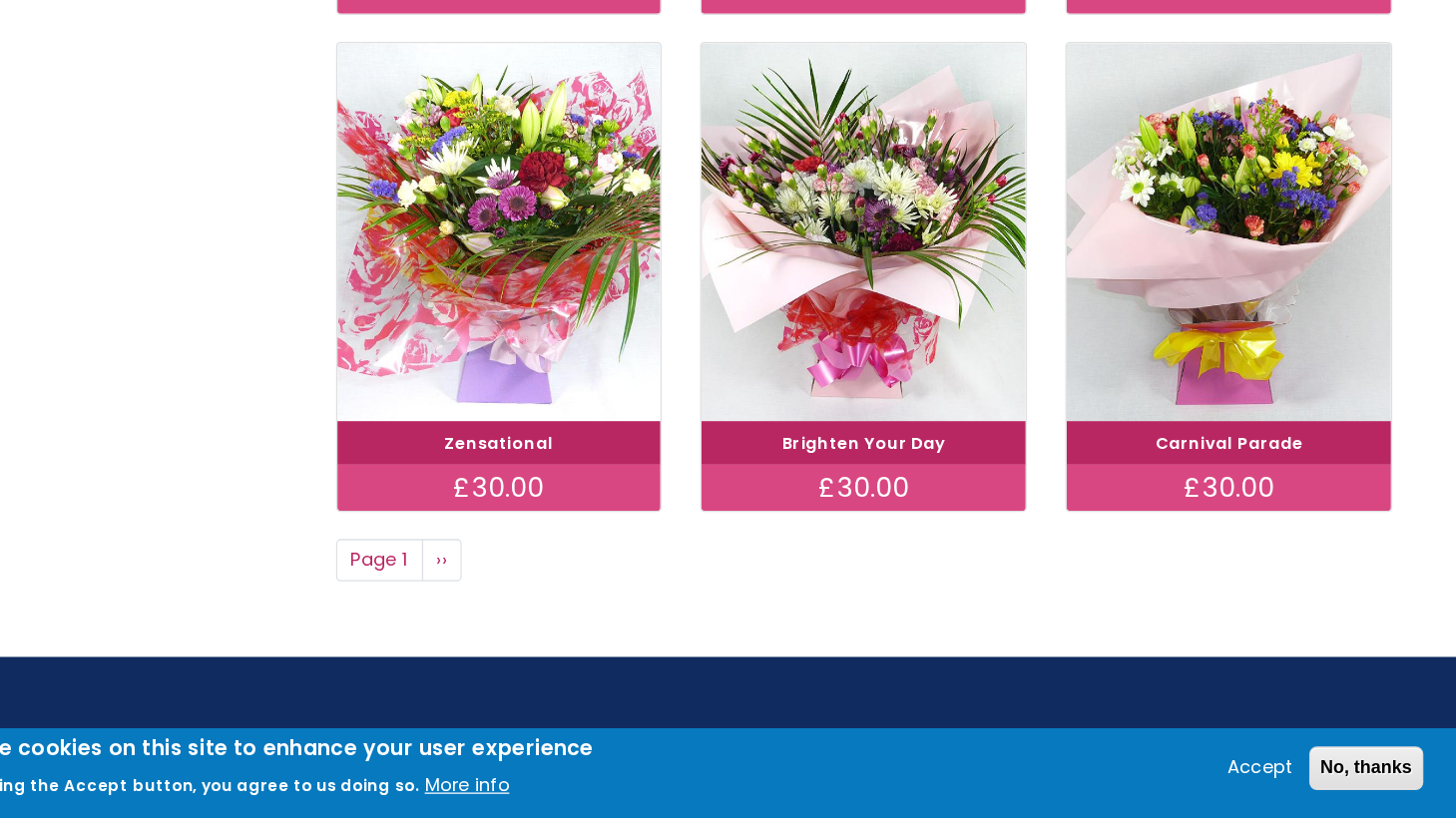 scroll, scrollTop: 1365, scrollLeft: 0, axis: vertical 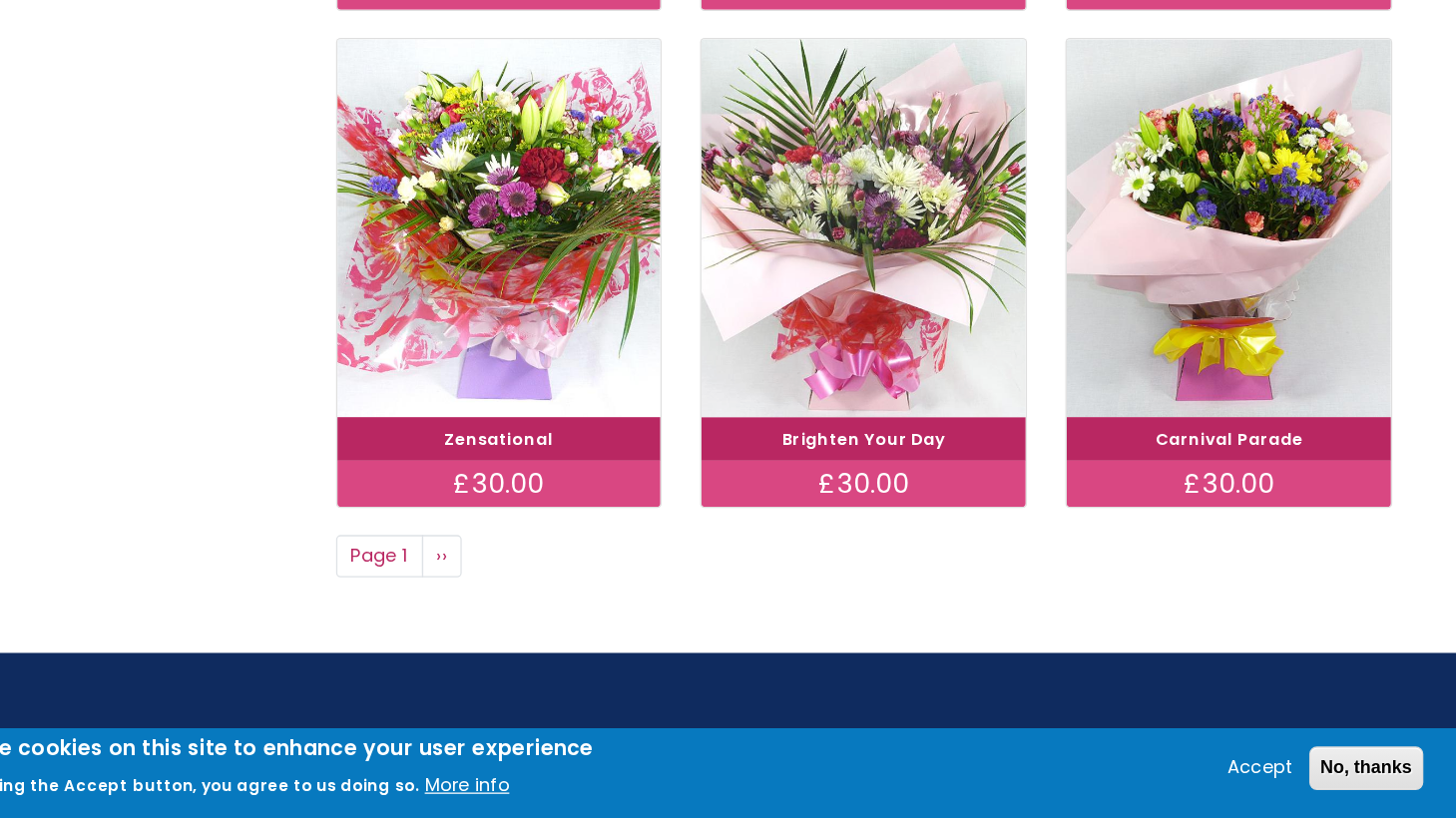 click at bounding box center [870, 357] 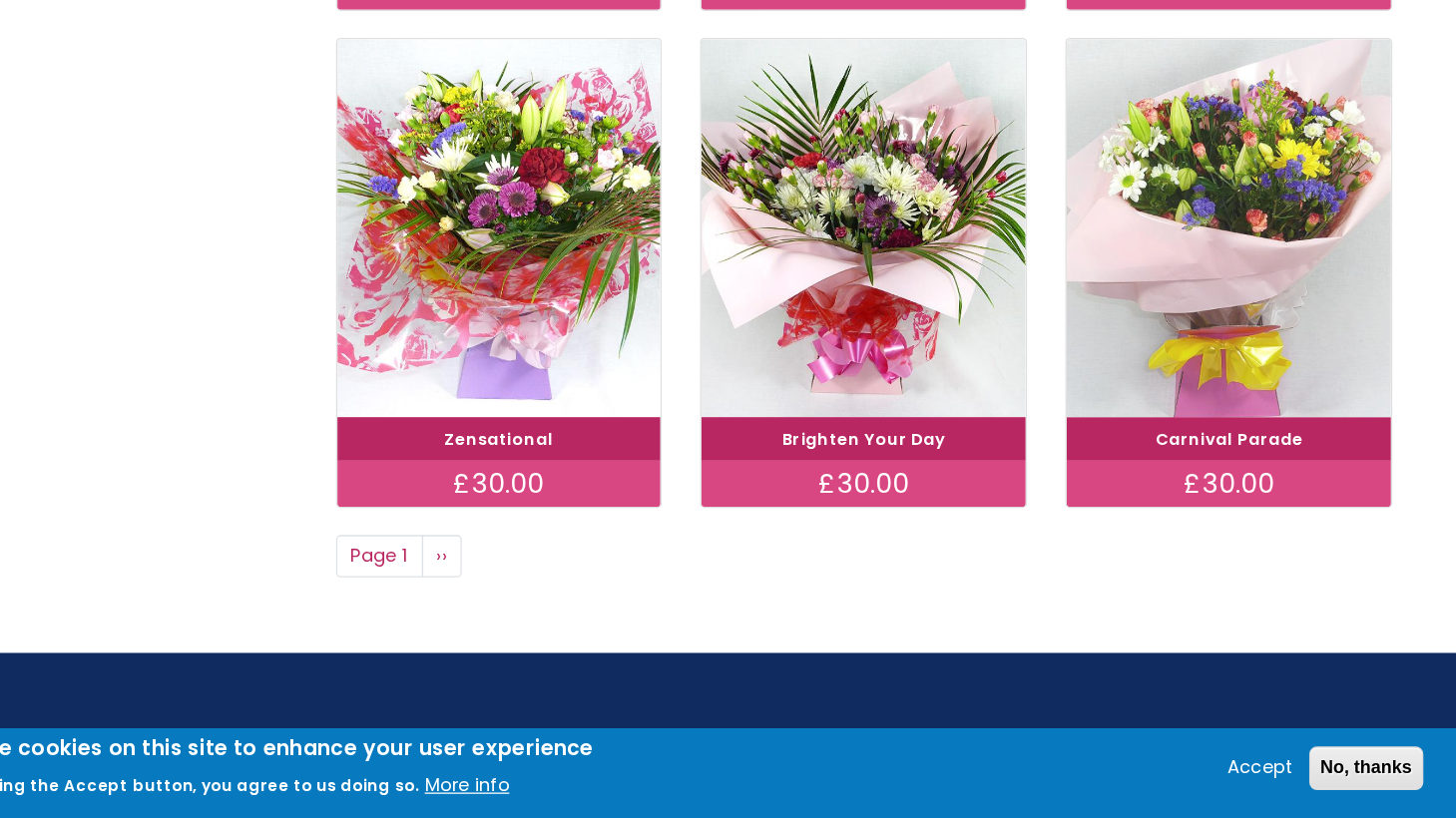 scroll, scrollTop: 1364, scrollLeft: 0, axis: vertical 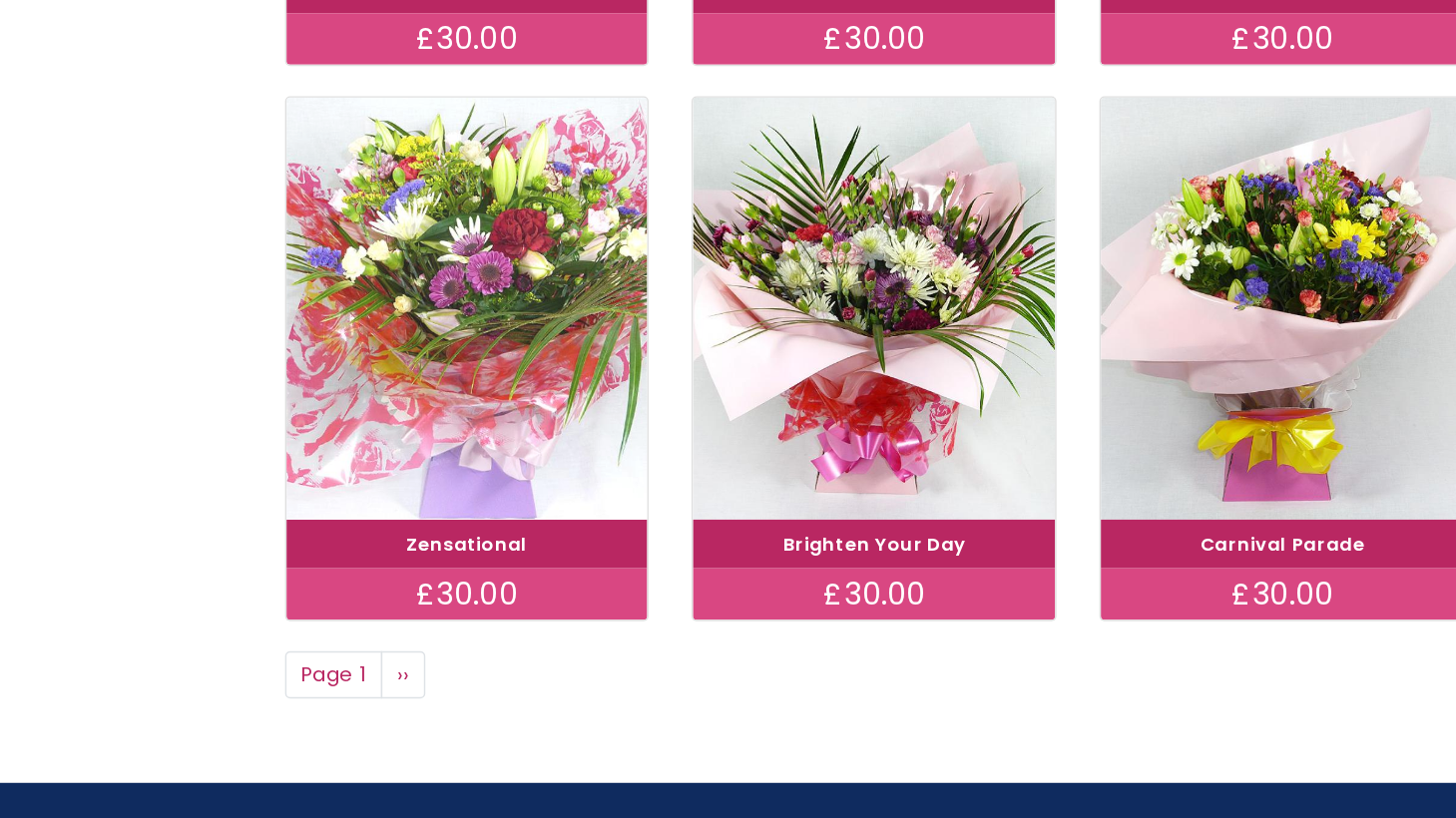 click at bounding box center (586, 358) 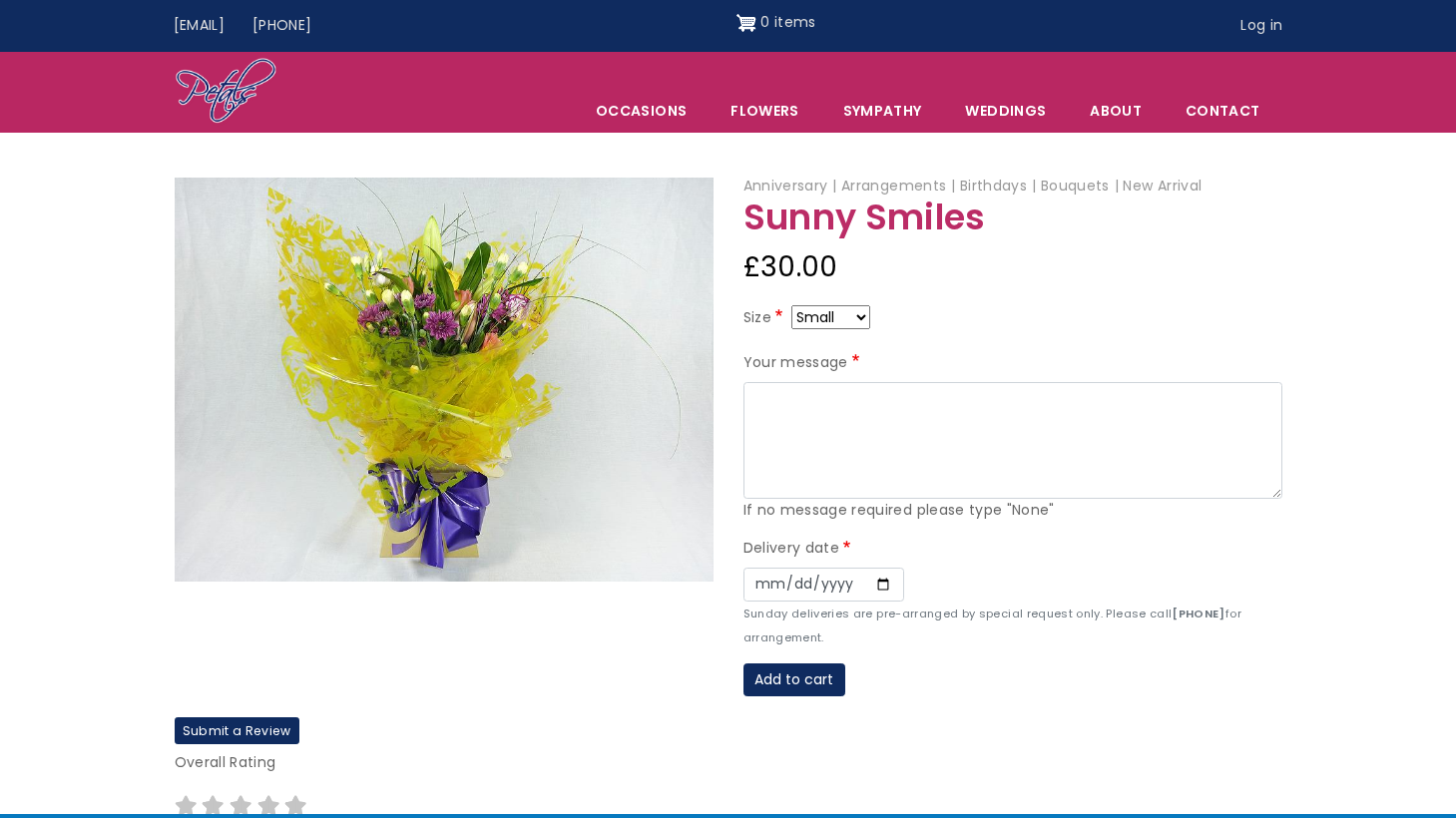 scroll, scrollTop: 0, scrollLeft: 0, axis: both 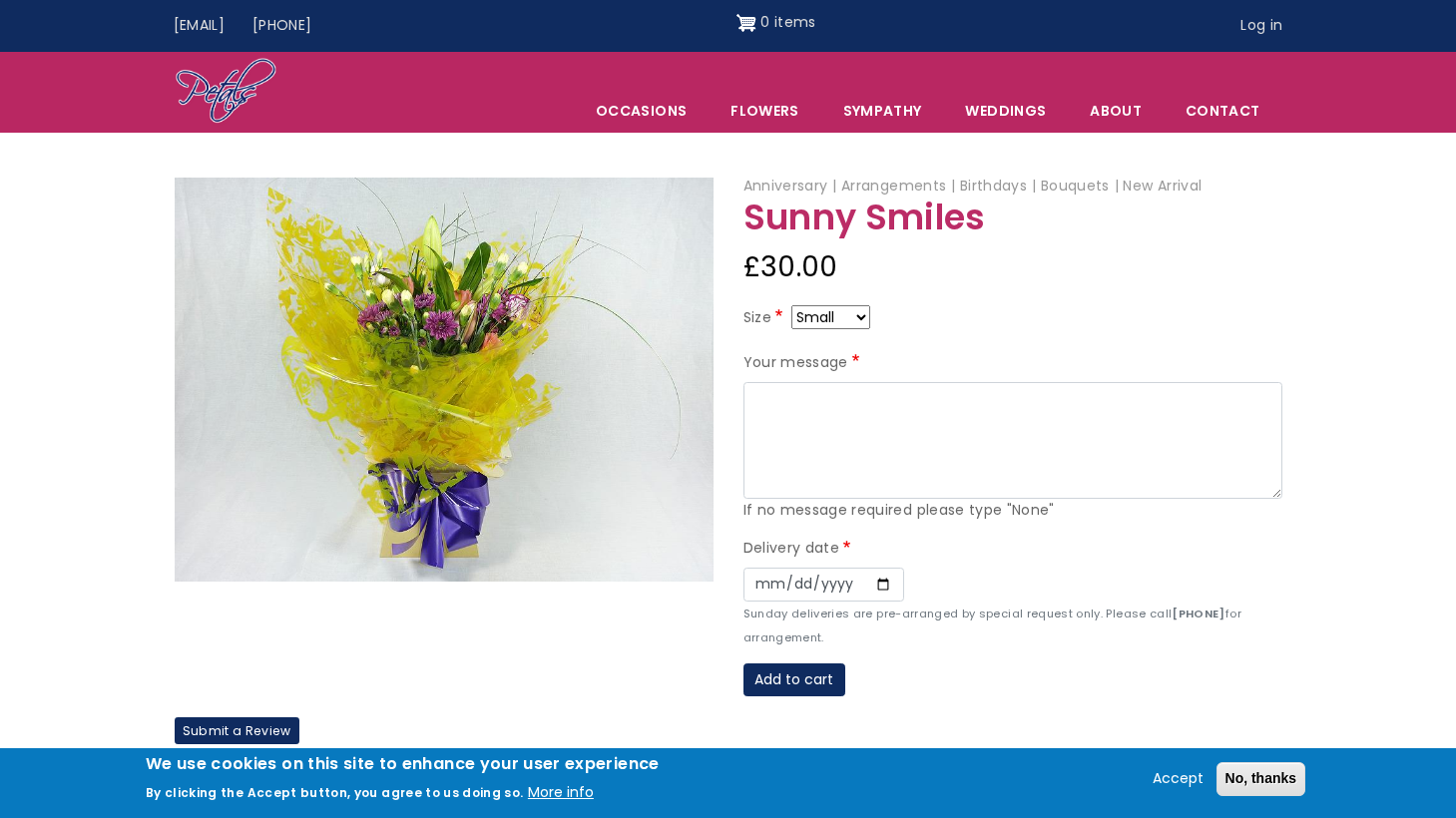click on "Small Medium Large" at bounding box center [830, 317] 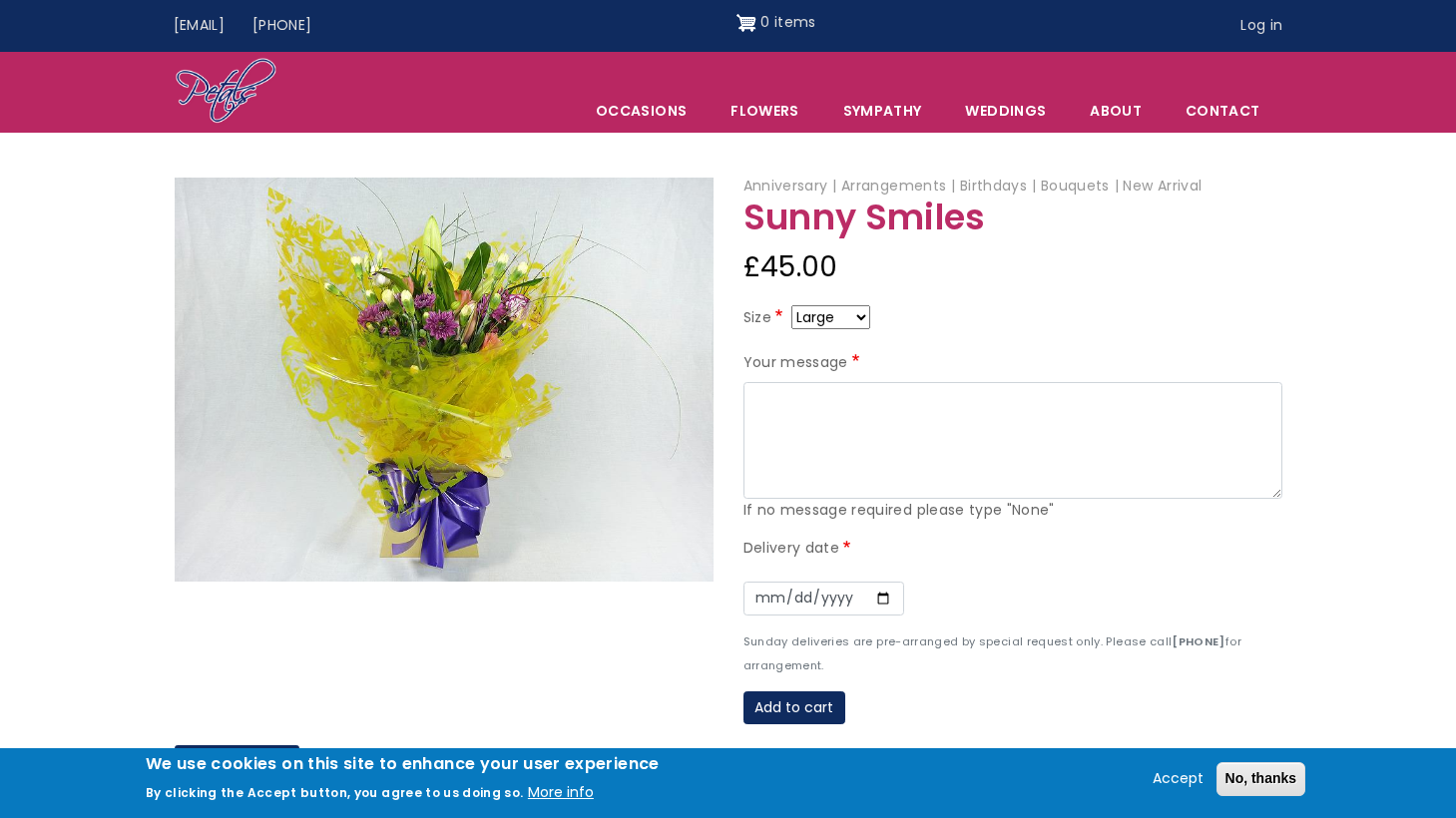 click on "Small Medium Large" at bounding box center (830, 317) 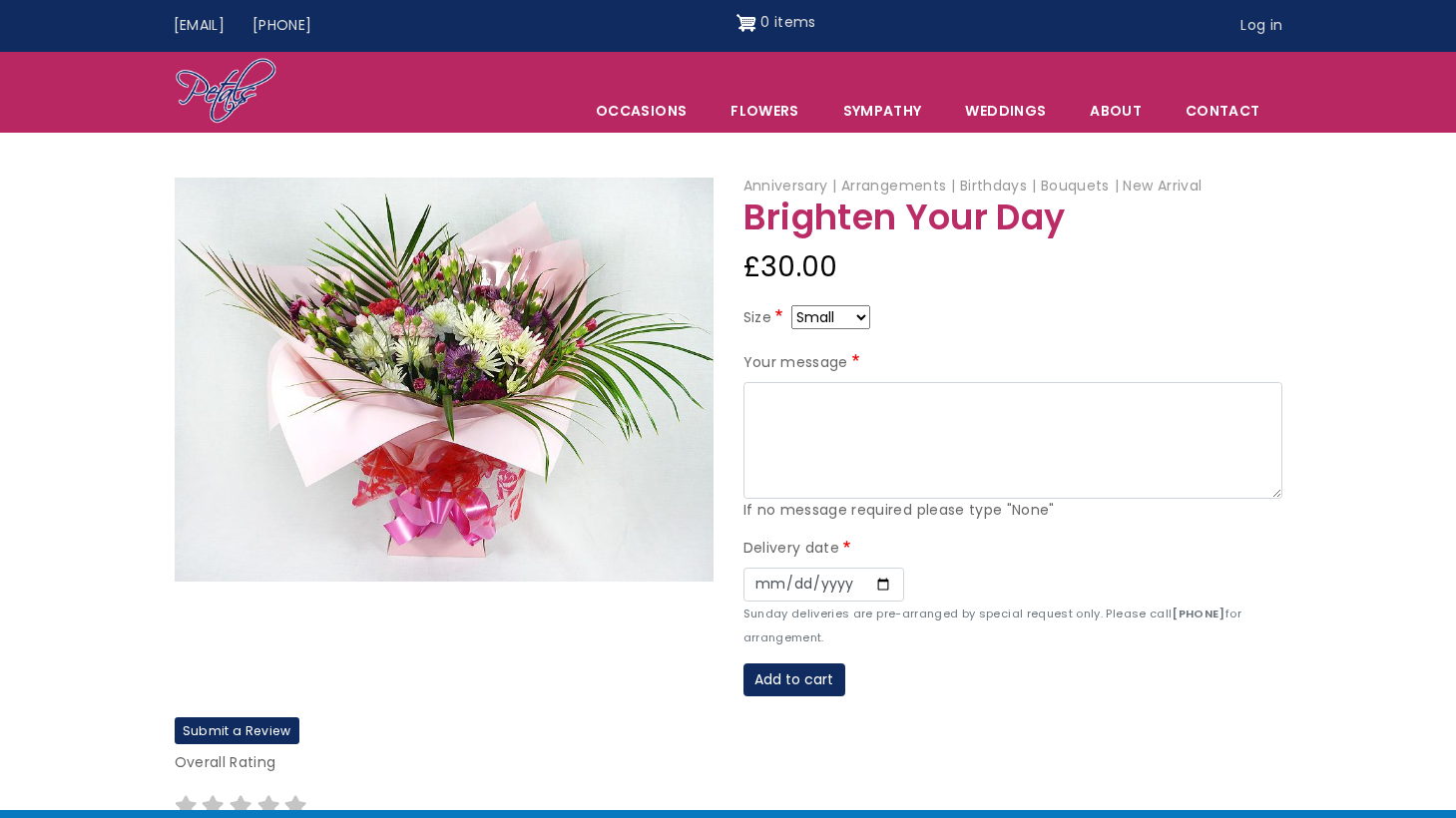 scroll, scrollTop: 0, scrollLeft: 0, axis: both 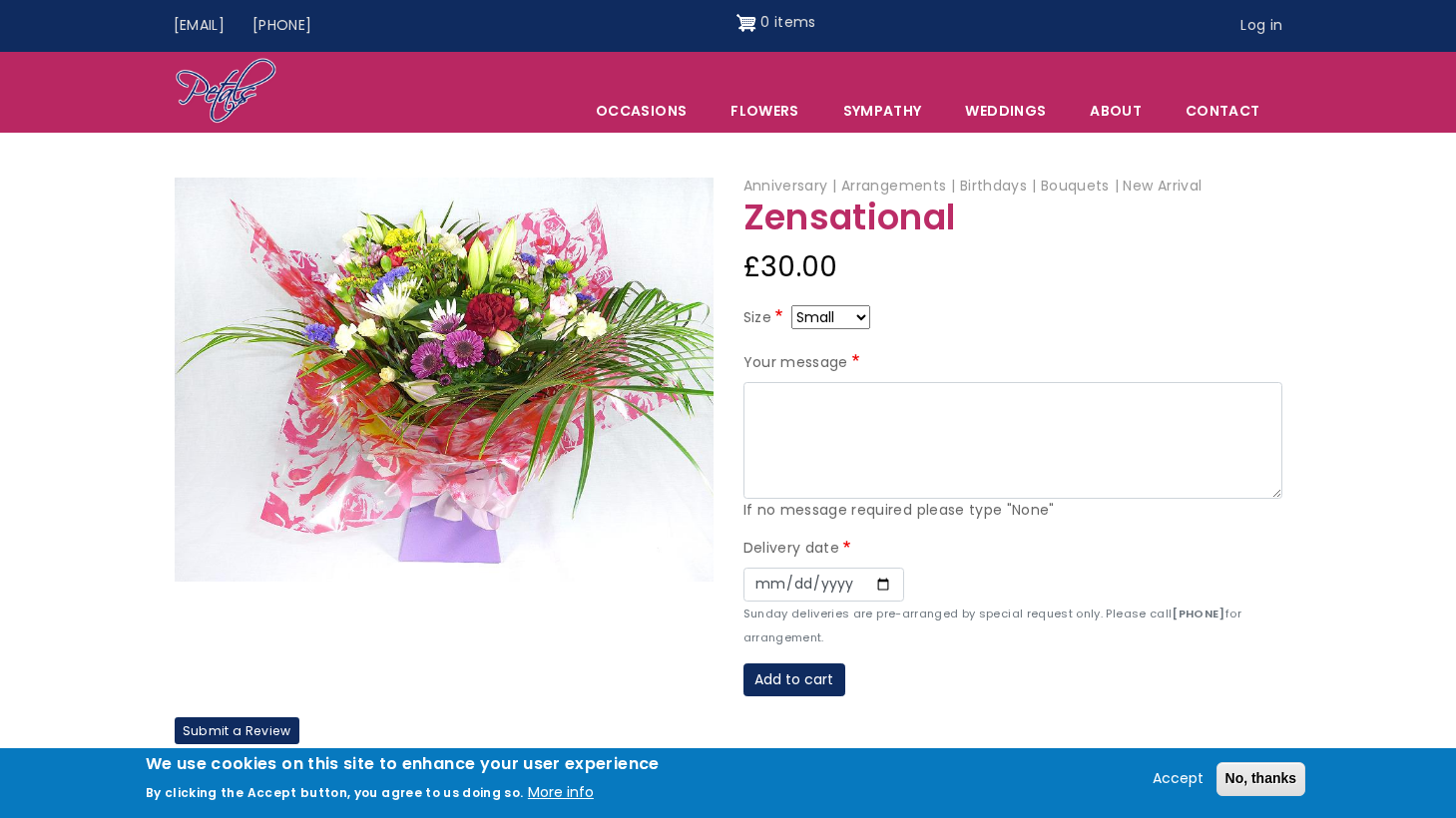 click on "Small Medium Large" at bounding box center (830, 317) 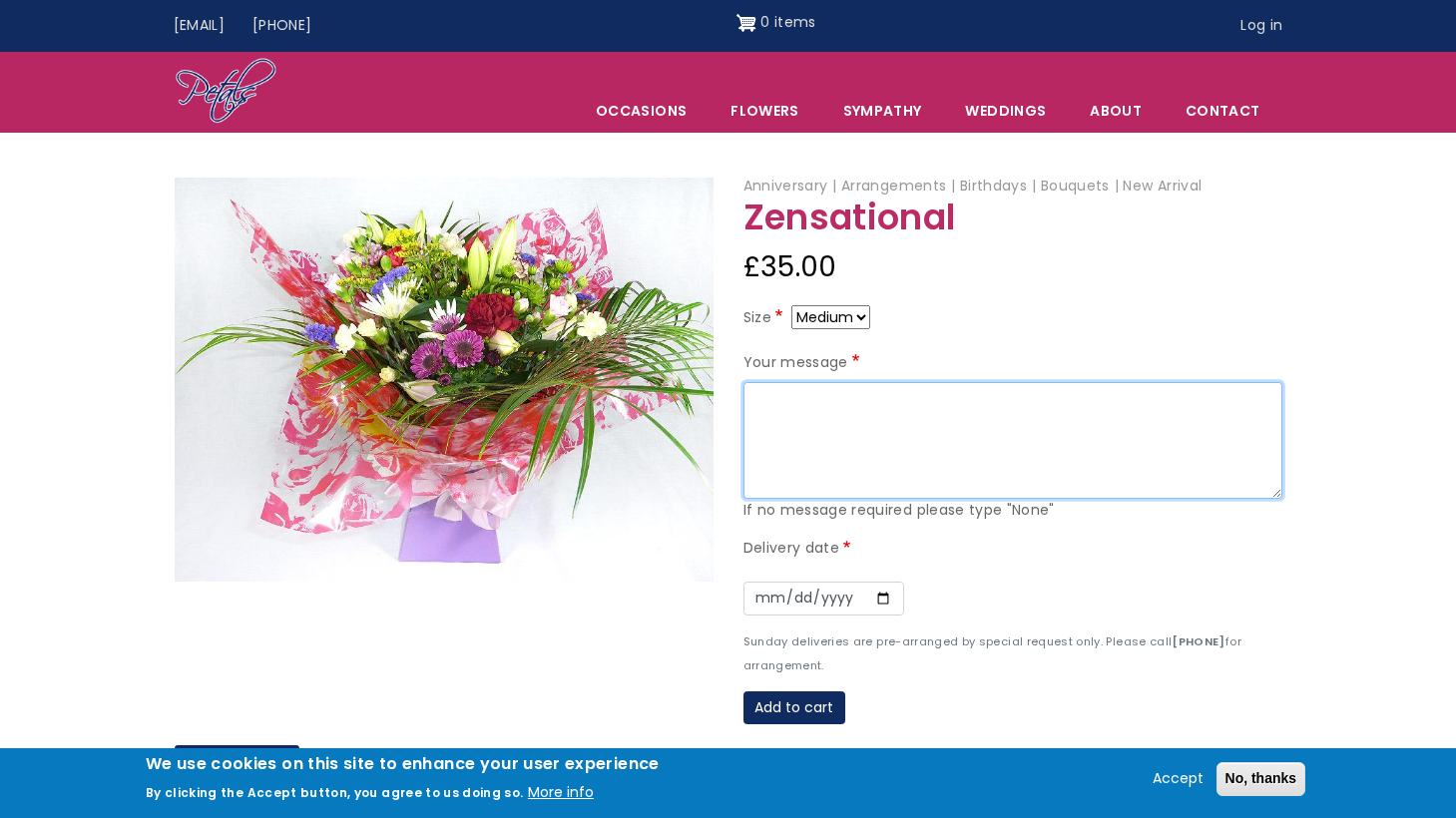 click on "Your message" at bounding box center (1013, 441) 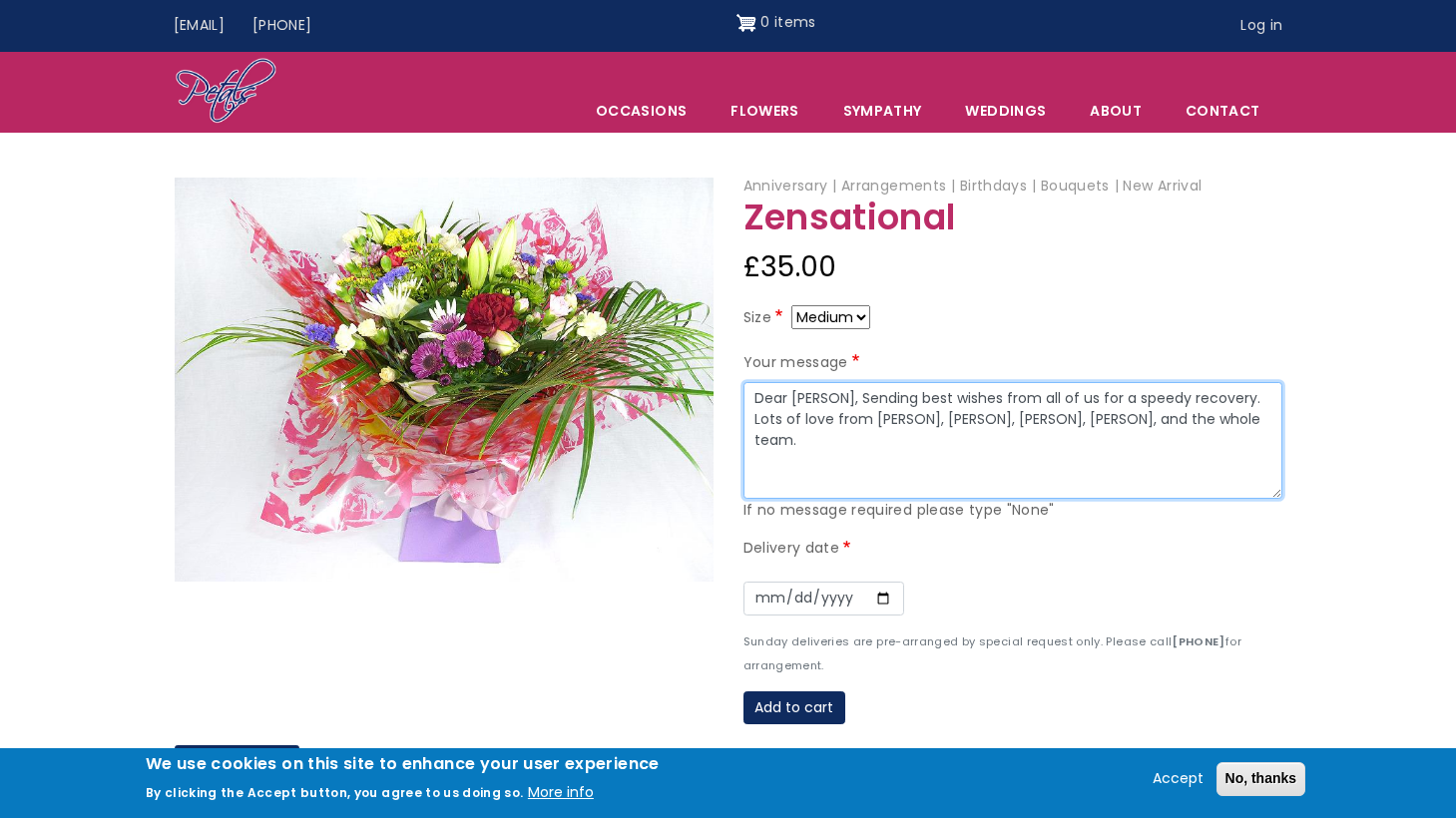 click on "Dear [PERSON], Sending best wishes from all of us for a speedy recovery. Lots of love from [PERSON], [PERSON], [PERSON], [PERSON], and the whole team." at bounding box center [1013, 441] 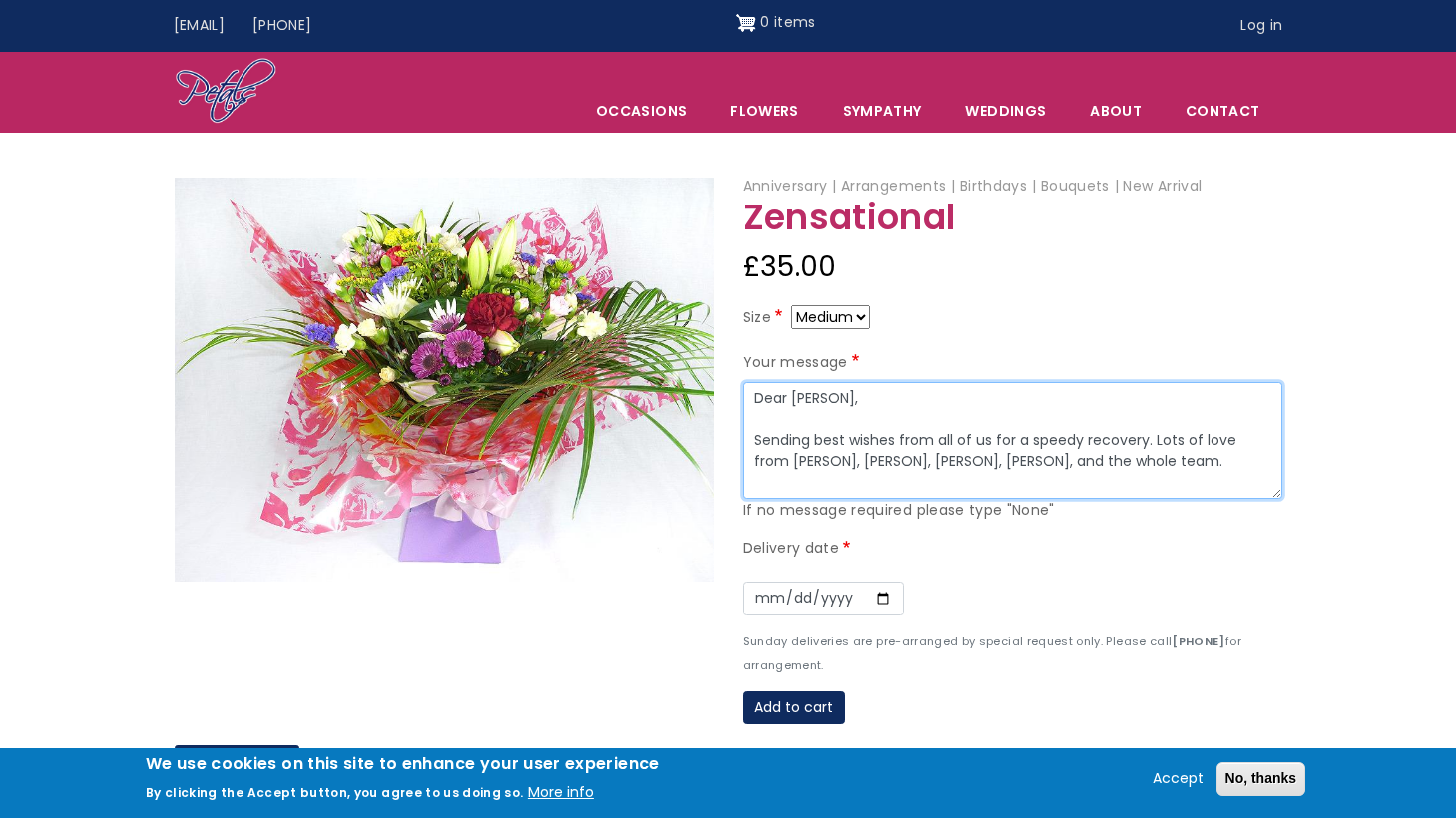 click on "Dear [PERSON],
Sending best wishes from all of us for a speedy recovery. Lots of love from [PERSON], [PERSON], [PERSON], [PERSON], and the whole team." at bounding box center [1013, 441] 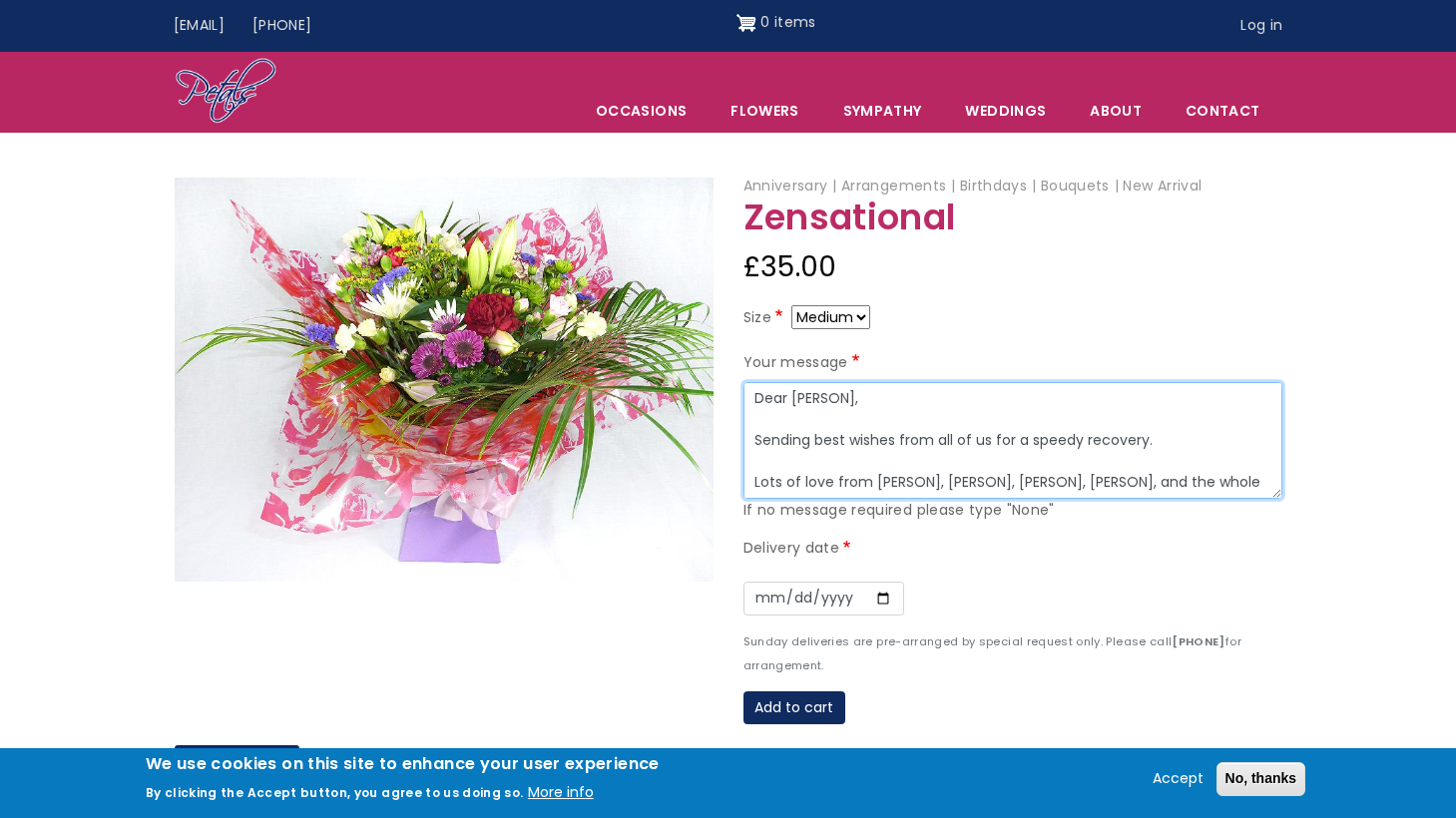 drag, startPoint x: 996, startPoint y: 436, endPoint x: 1146, endPoint y: 438, distance: 150.01333 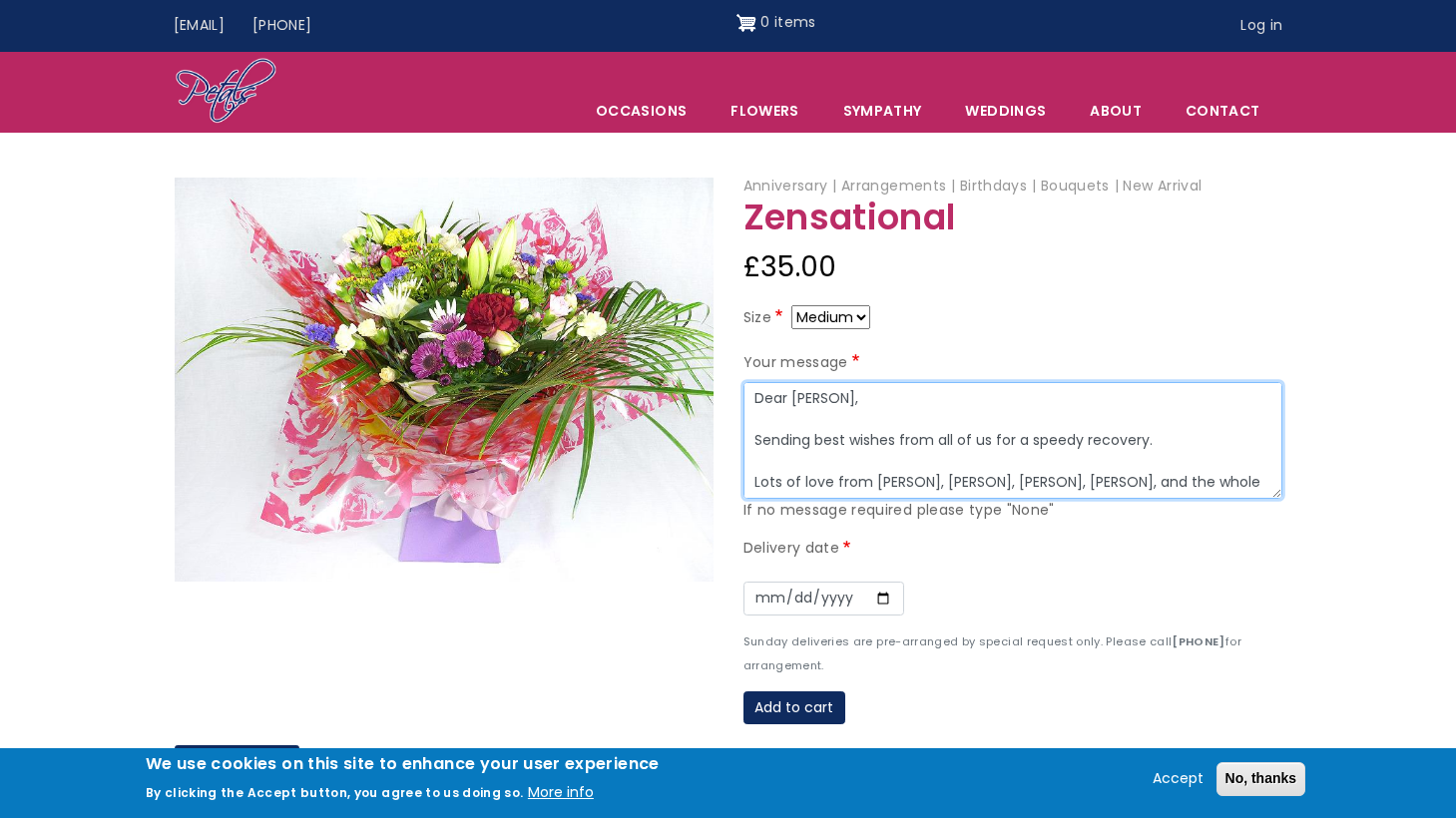 click on "Dear [PERSON],
Sending best wishes from all of us for a speedy recovery.
Lots of love from [PERSON], [PERSON], [PERSON], [PERSON], and the whole team." at bounding box center [1013, 441] 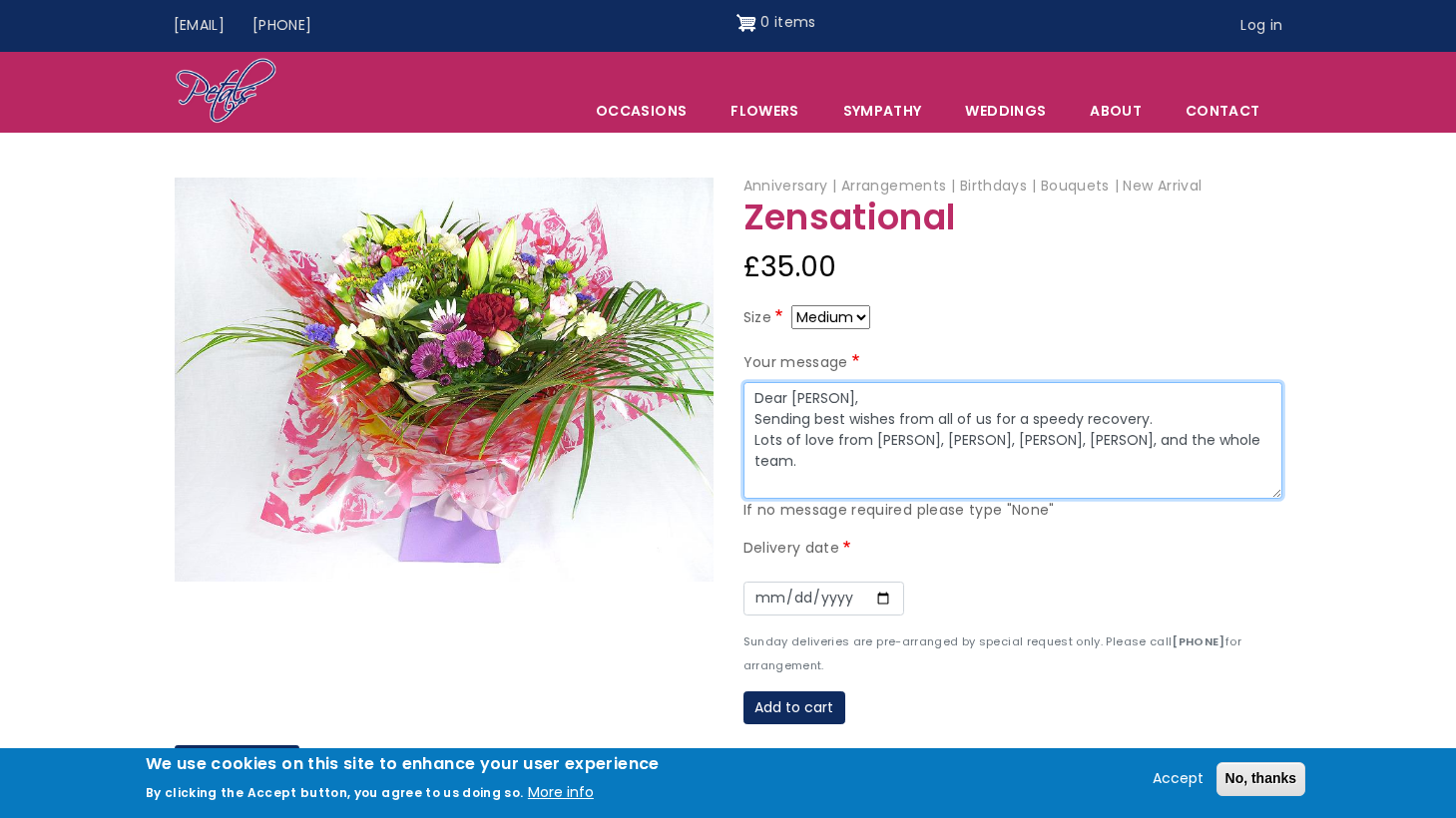 drag, startPoint x: 1039, startPoint y: 437, endPoint x: 980, endPoint y: 438, distance: 59.008474 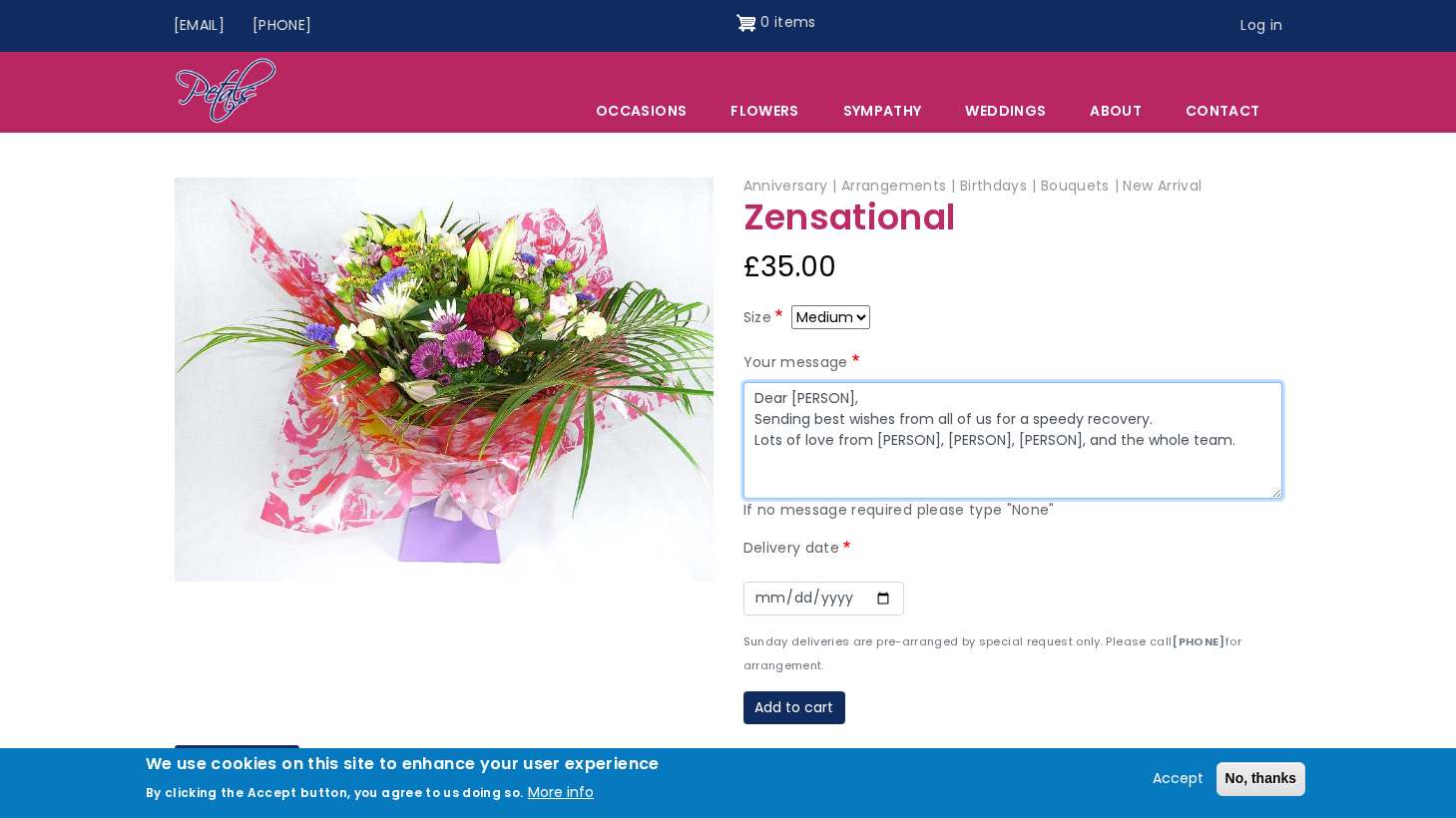 click on "Dear [PERSON],
Sending best wishes from all of us for a speedy recovery.
Lots of love from [PERSON], [PERSON], [PERSON], and the whole team." at bounding box center [1013, 441] 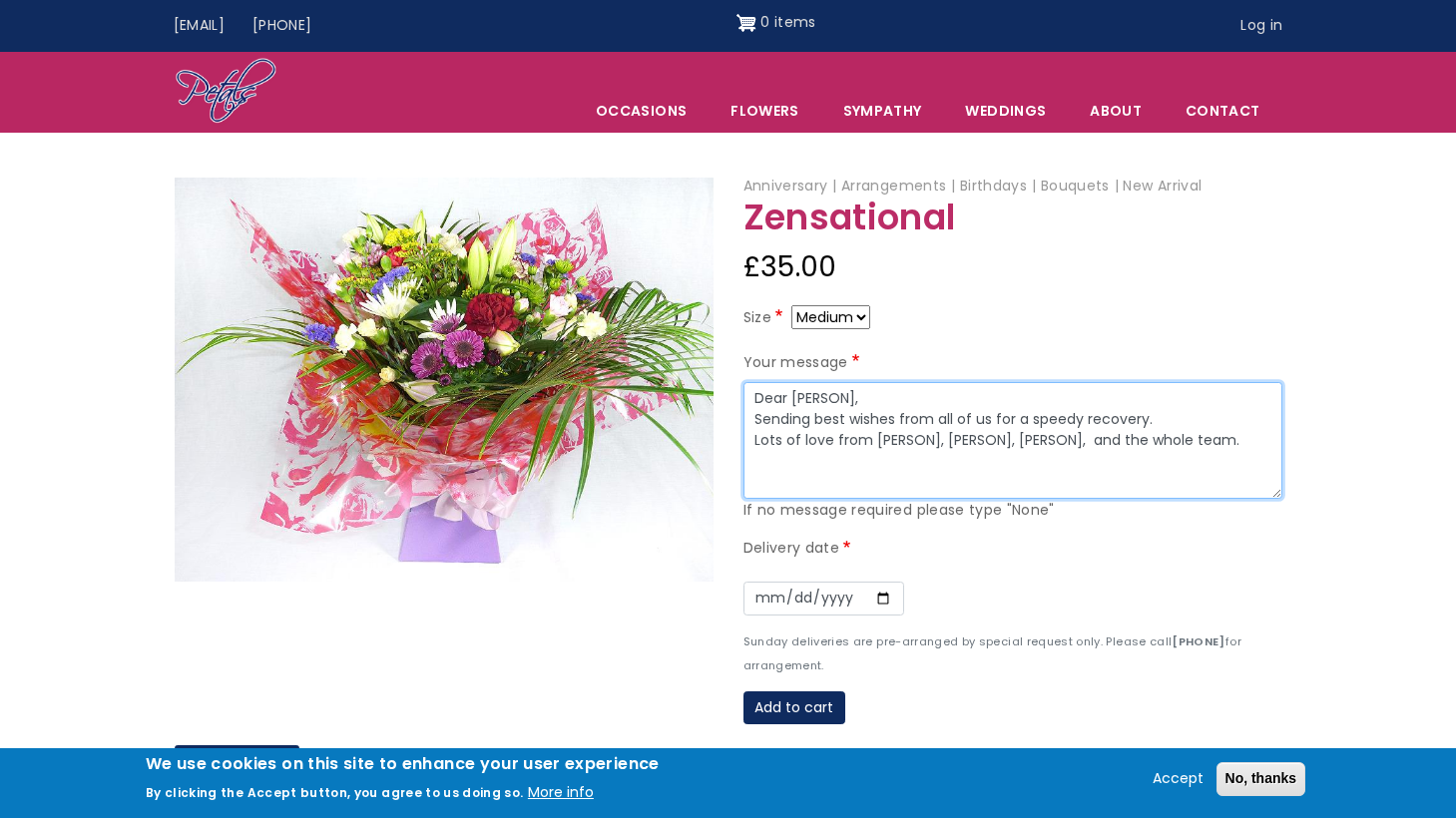 paste on "[PERSON]," 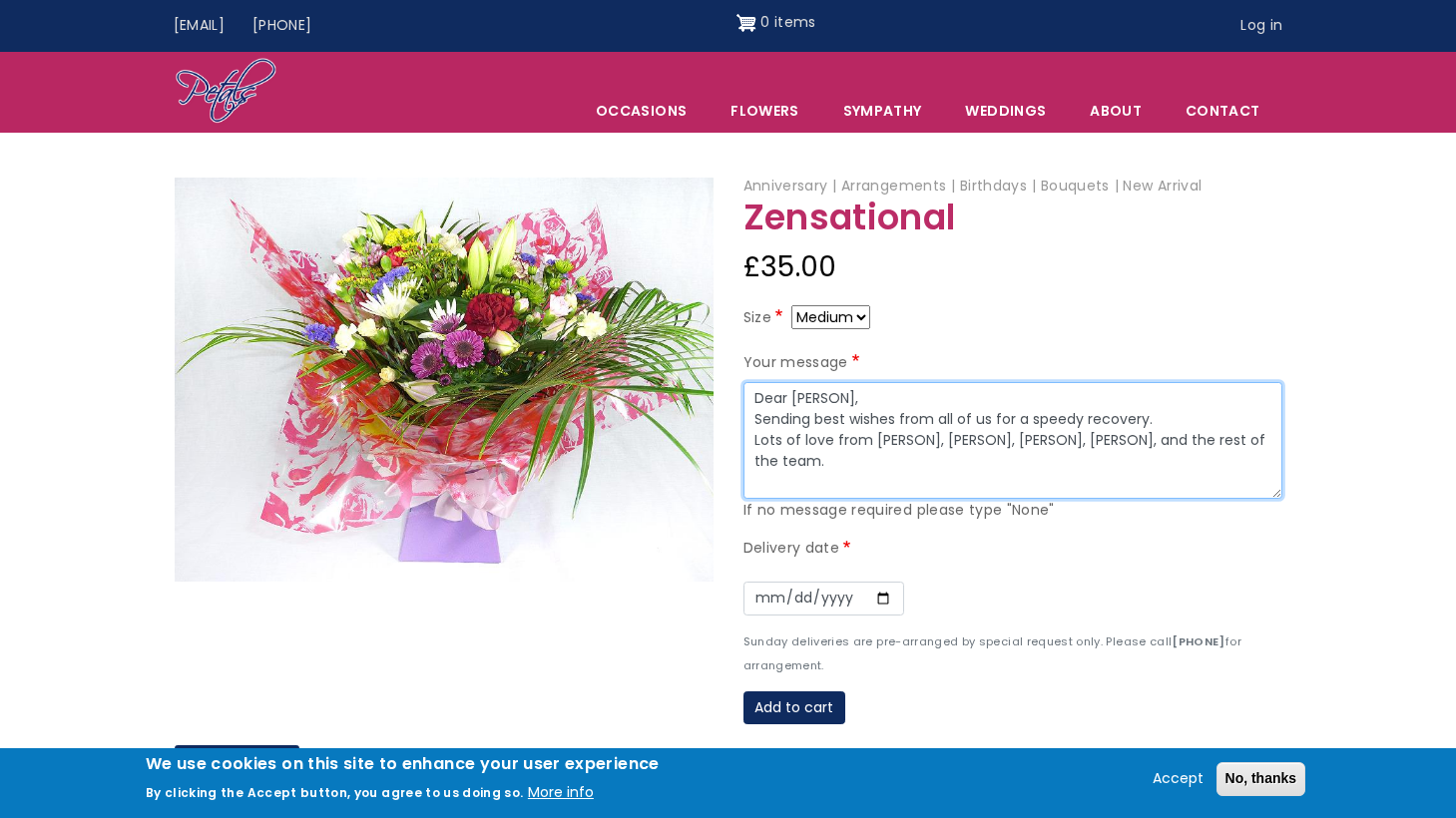 type on "Dear [PERSON],
Sending best wishes from all of us for a speedy recovery.
Lots of love from [PERSON], [PERSON], [PERSON], [PERSON], and the rest of the team." 